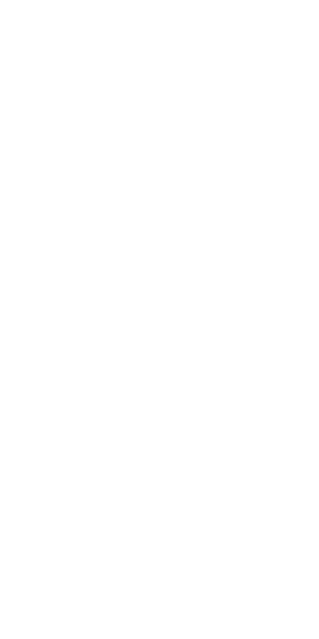 scroll, scrollTop: 0, scrollLeft: 0, axis: both 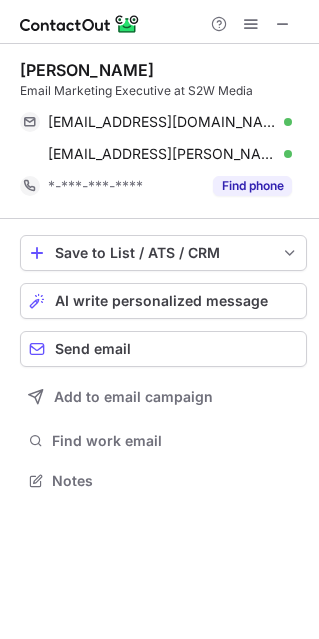 drag, startPoint x: 20, startPoint y: 67, endPoint x: 168, endPoint y: 69, distance: 148.01352 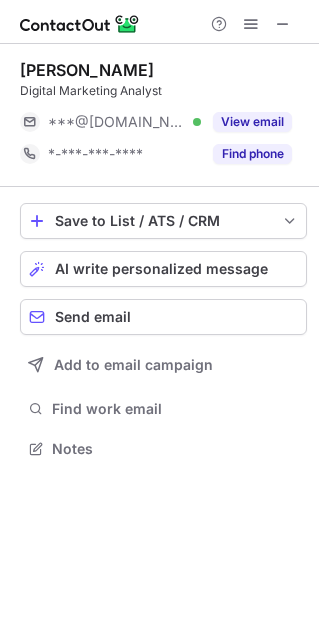 scroll, scrollTop: 499, scrollLeft: 319, axis: both 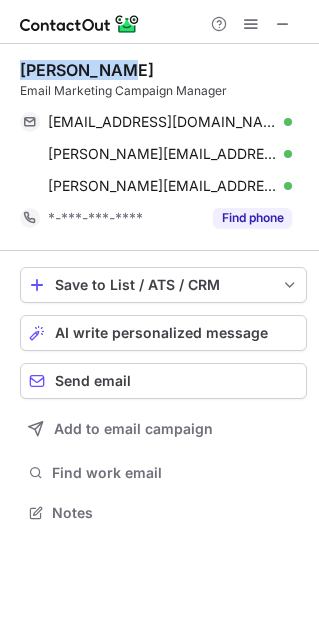 drag, startPoint x: 21, startPoint y: 67, endPoint x: 120, endPoint y: 77, distance: 99.50377 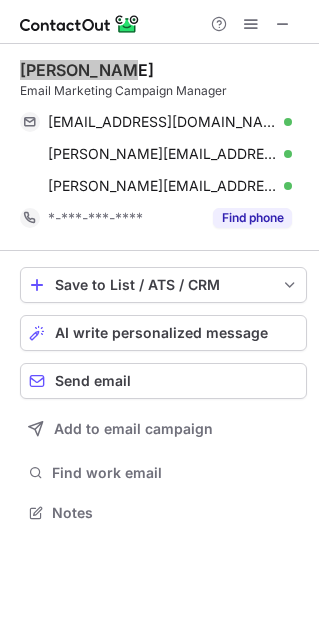 scroll, scrollTop: 443, scrollLeft: 319, axis: both 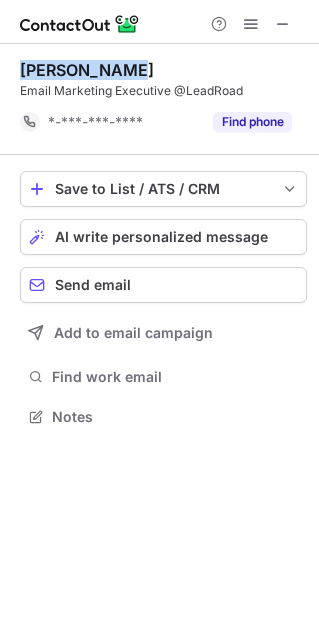drag, startPoint x: 21, startPoint y: 65, endPoint x: 165, endPoint y: 62, distance: 144.03125 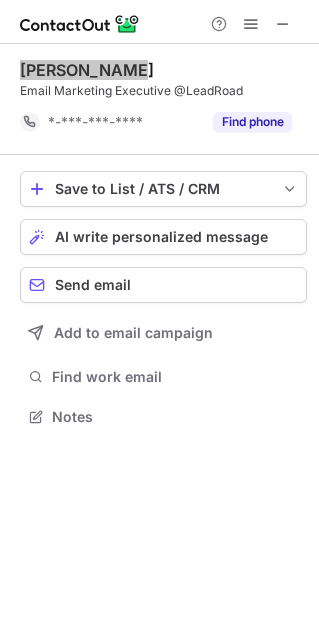 scroll, scrollTop: 443, scrollLeft: 319, axis: both 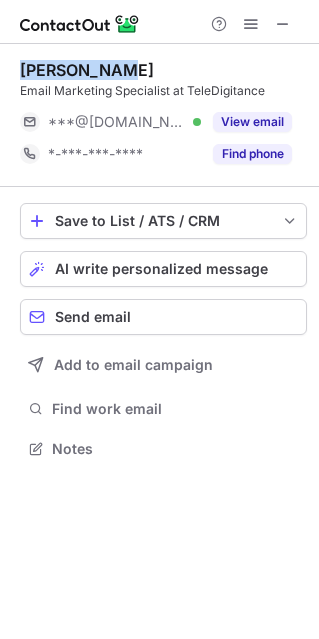 drag, startPoint x: 20, startPoint y: 67, endPoint x: 149, endPoint y: 49, distance: 130.24976 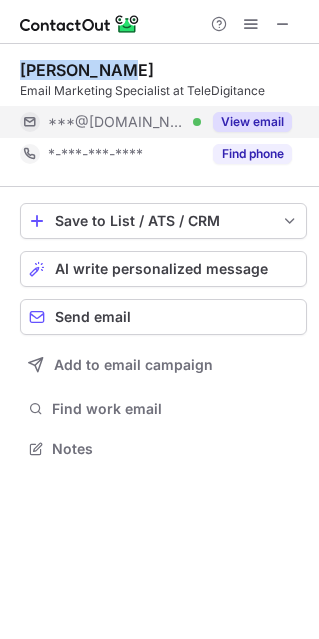click on "View email" at bounding box center [252, 122] 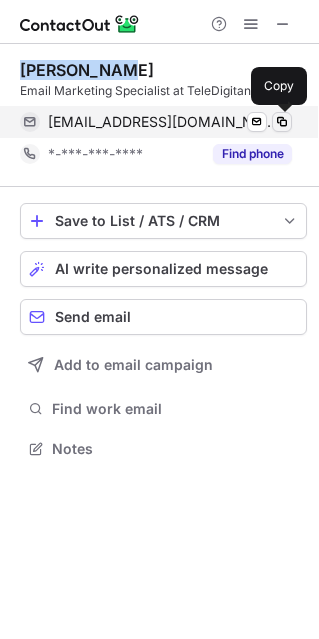 click at bounding box center (282, 122) 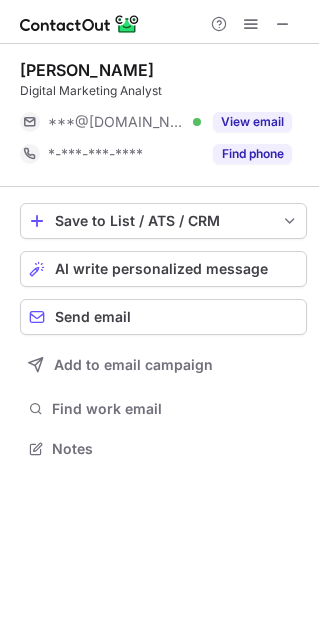 scroll, scrollTop: 443, scrollLeft: 319, axis: both 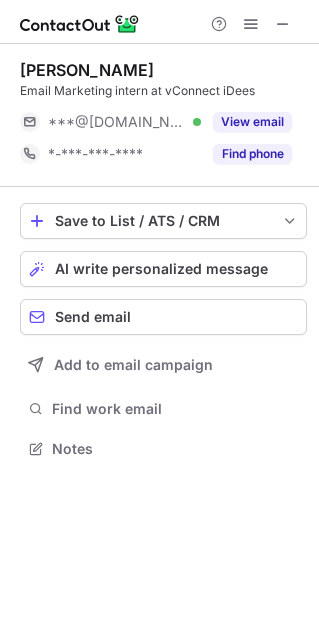 drag, startPoint x: 20, startPoint y: 63, endPoint x: 193, endPoint y: 71, distance: 173.18488 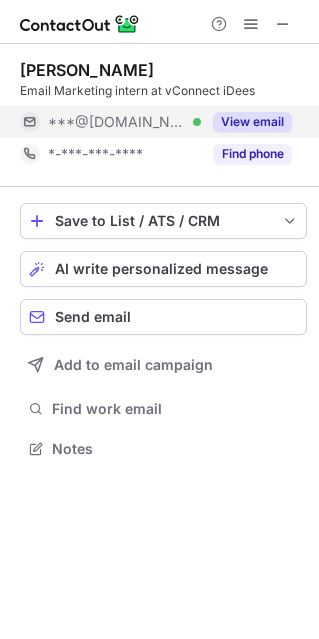 click on "View email" at bounding box center [252, 122] 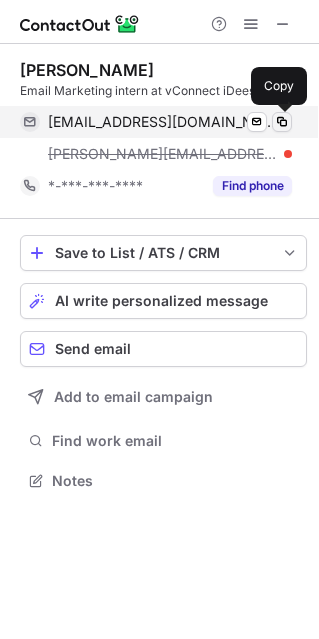 scroll, scrollTop: 10, scrollLeft: 10, axis: both 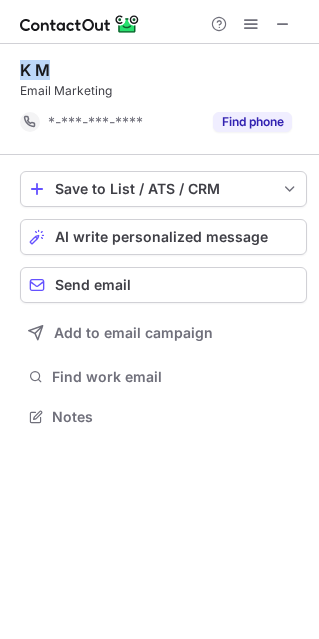 drag, startPoint x: 20, startPoint y: 70, endPoint x: 82, endPoint y: 60, distance: 62.801273 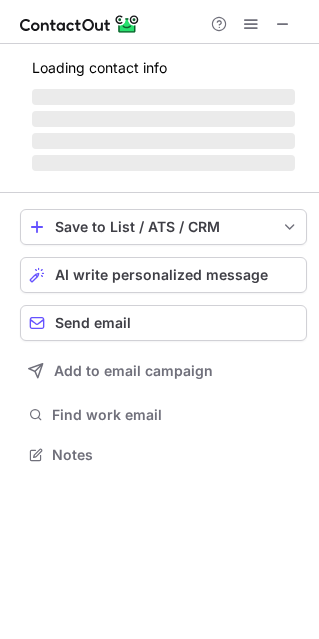 scroll, scrollTop: 443, scrollLeft: 319, axis: both 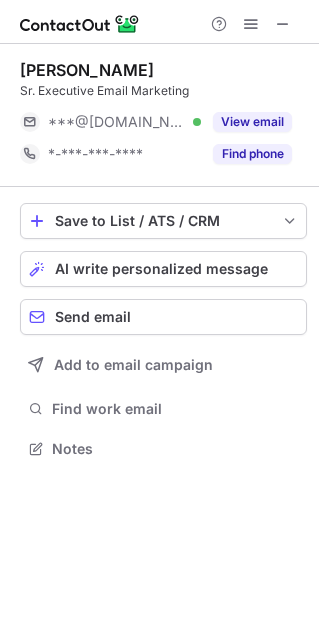 drag, startPoint x: 20, startPoint y: 67, endPoint x: 172, endPoint y: 64, distance: 152.0296 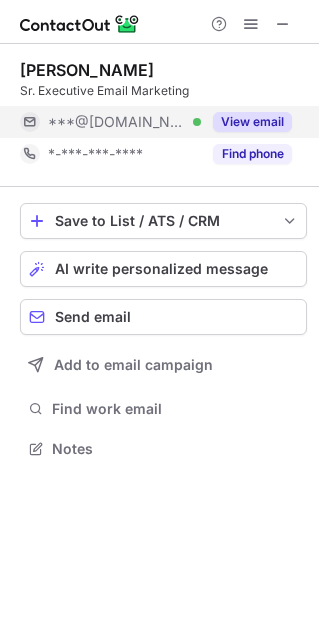 click on "View email" at bounding box center (252, 122) 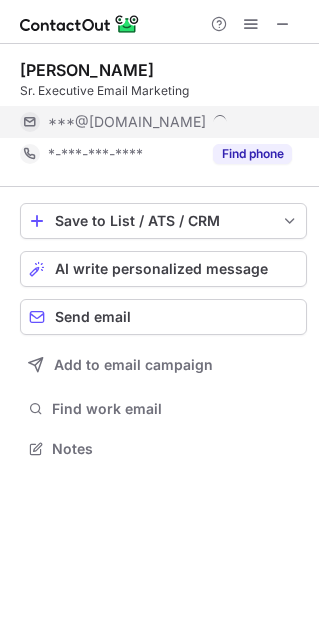 scroll, scrollTop: 10, scrollLeft: 10, axis: both 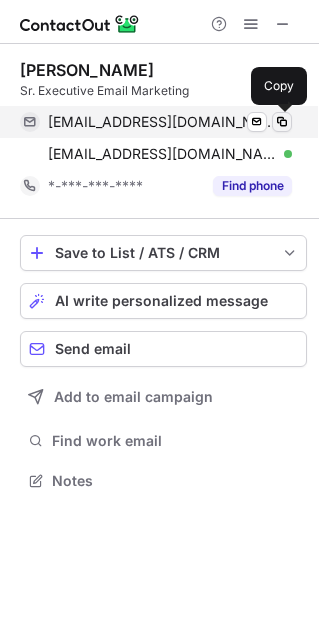 click at bounding box center [282, 122] 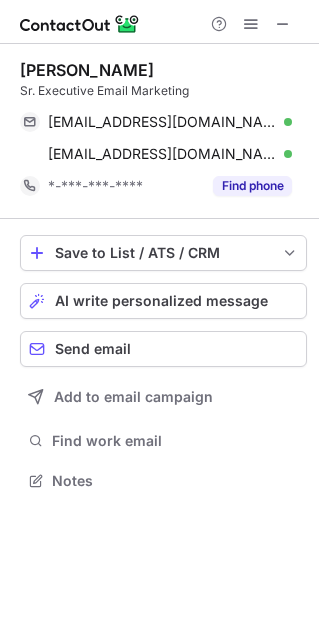 scroll, scrollTop: 443, scrollLeft: 319, axis: both 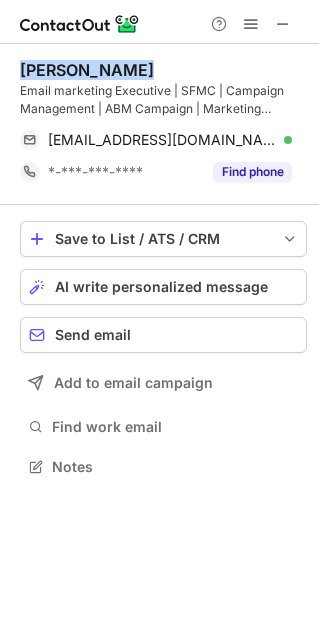 drag, startPoint x: 21, startPoint y: 68, endPoint x: 202, endPoint y: 68, distance: 181 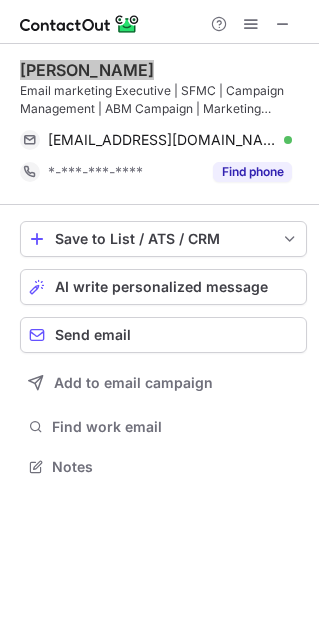 scroll, scrollTop: 443, scrollLeft: 319, axis: both 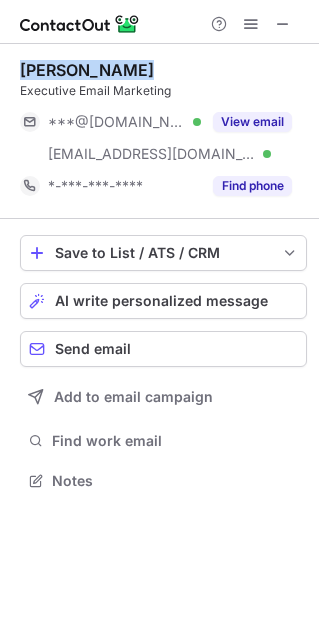 drag, startPoint x: 22, startPoint y: 64, endPoint x: 180, endPoint y: 54, distance: 158.31615 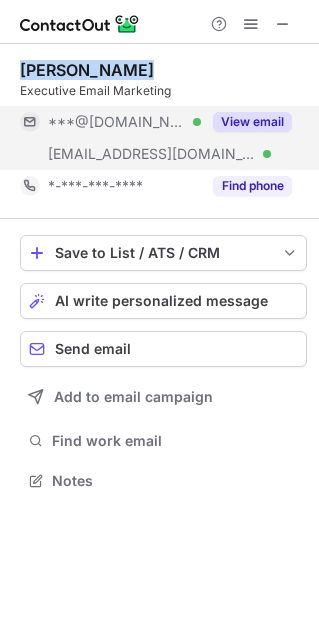 click on "View email" at bounding box center (252, 122) 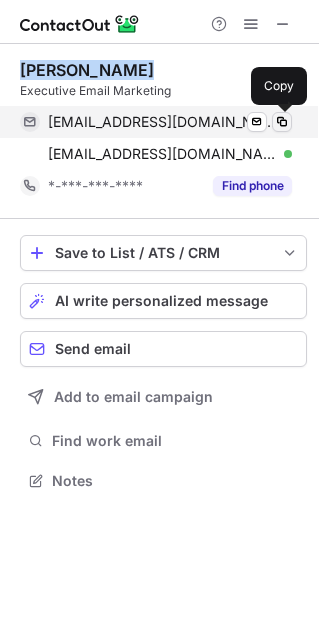 click at bounding box center [282, 122] 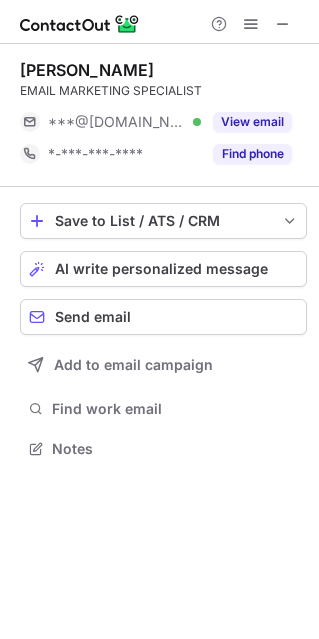 scroll, scrollTop: 434, scrollLeft: 319, axis: both 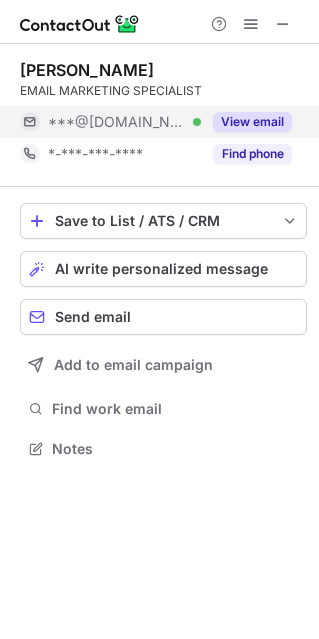 click on "View email" at bounding box center (252, 122) 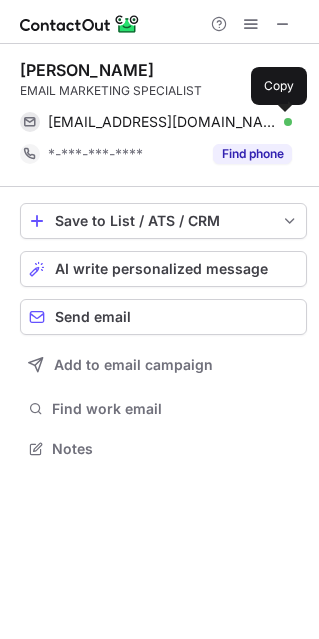 click at bounding box center [282, 122] 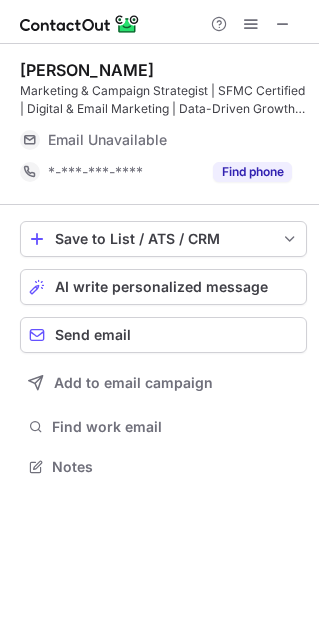 scroll, scrollTop: 452, scrollLeft: 319, axis: both 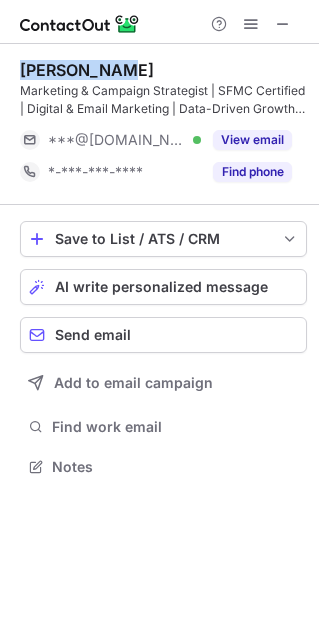 drag, startPoint x: 20, startPoint y: 68, endPoint x: 120, endPoint y: 66, distance: 100.02 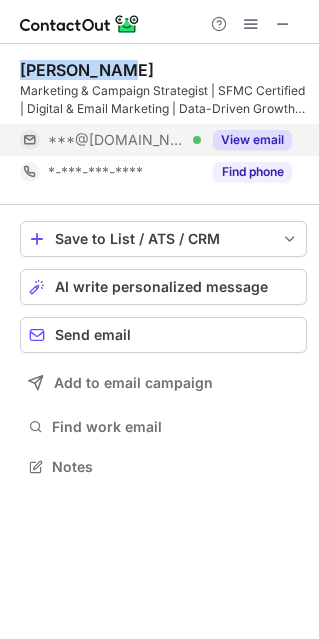 click on "View email" at bounding box center (252, 140) 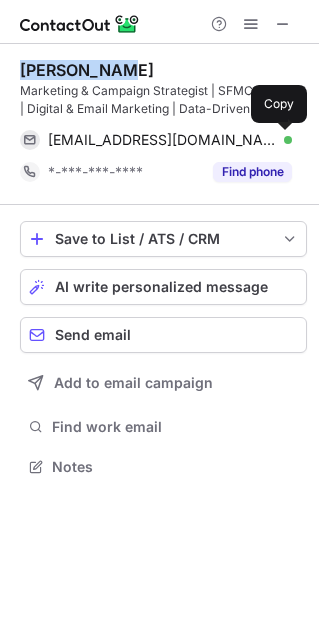 click at bounding box center [282, 140] 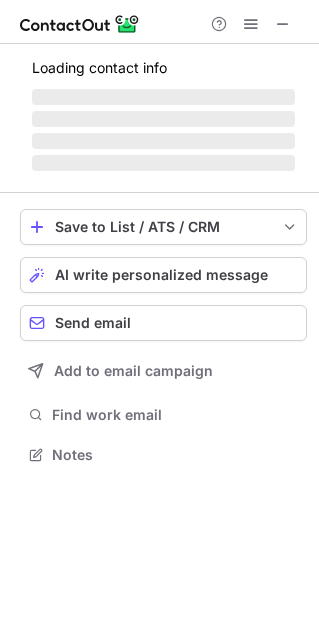 scroll, scrollTop: 443, scrollLeft: 319, axis: both 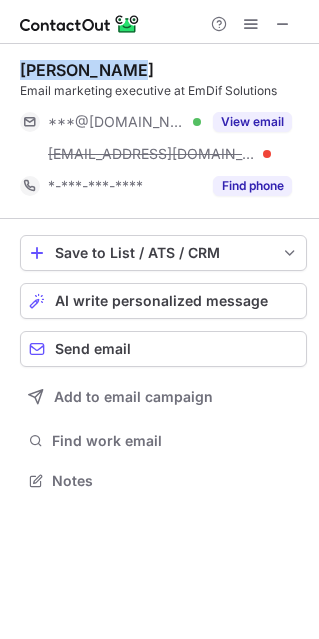 drag, startPoint x: 22, startPoint y: 65, endPoint x: 146, endPoint y: 59, distance: 124.14507 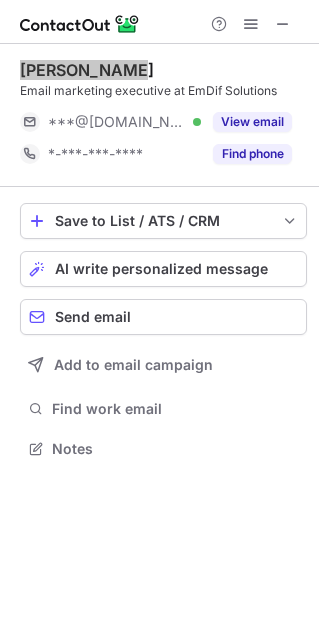 scroll, scrollTop: 434, scrollLeft: 319, axis: both 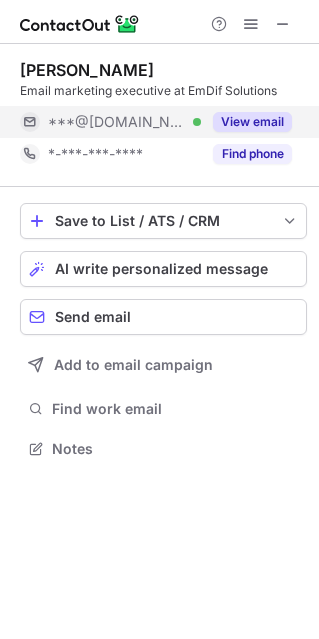 click on "View email" at bounding box center [246, 122] 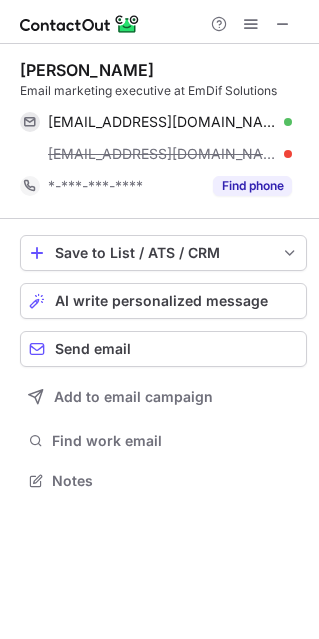 scroll, scrollTop: 10, scrollLeft: 10, axis: both 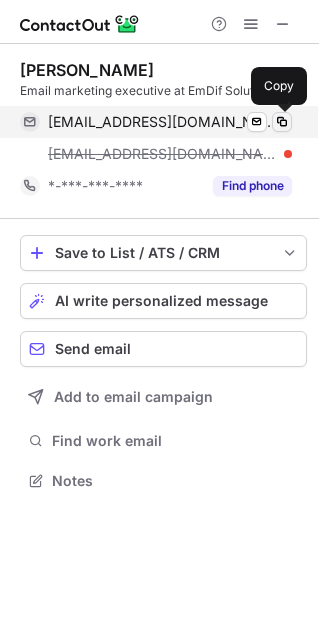 click at bounding box center [282, 122] 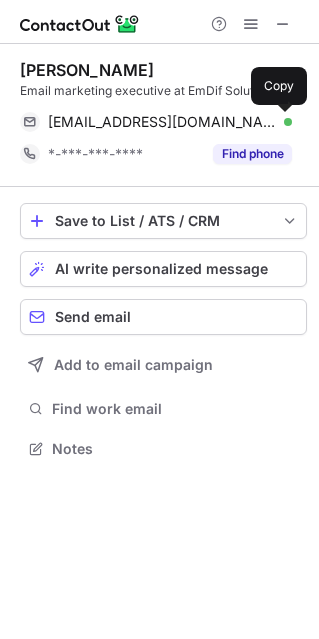 scroll, scrollTop: 434, scrollLeft: 319, axis: both 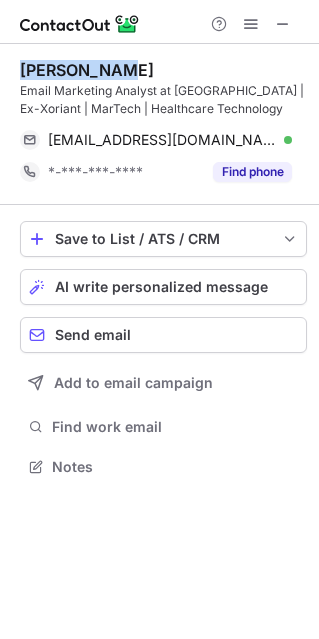 drag, startPoint x: 80, startPoint y: 73, endPoint x: 148, endPoint y: 67, distance: 68.26419 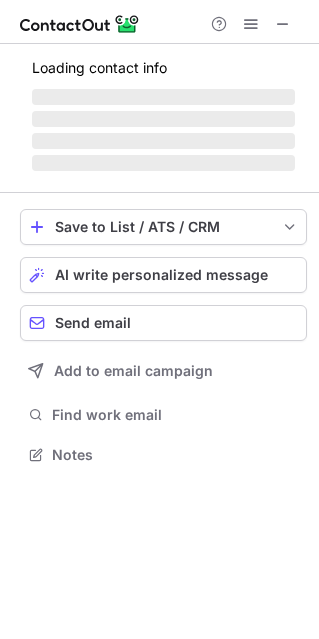 scroll, scrollTop: 443, scrollLeft: 319, axis: both 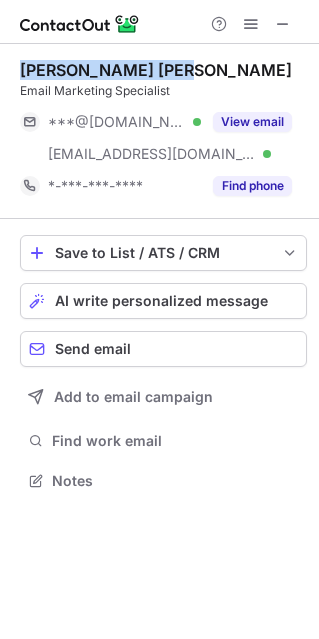 drag, startPoint x: 20, startPoint y: 64, endPoint x: 220, endPoint y: 57, distance: 200.12247 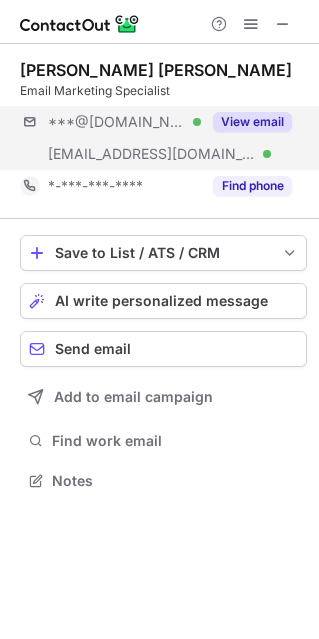 click on "***@[DOMAIN_NAME] Verified [EMAIL_ADDRESS][DOMAIN_NAME] Verified View email" at bounding box center [163, 138] 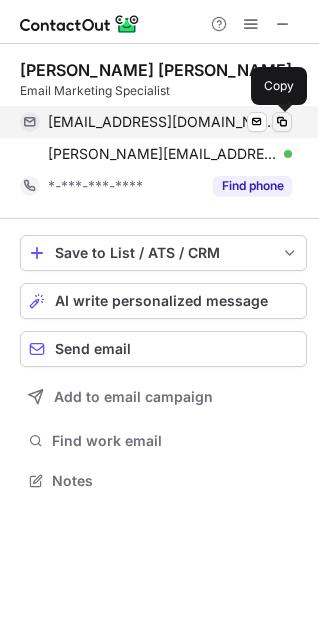 click at bounding box center [282, 122] 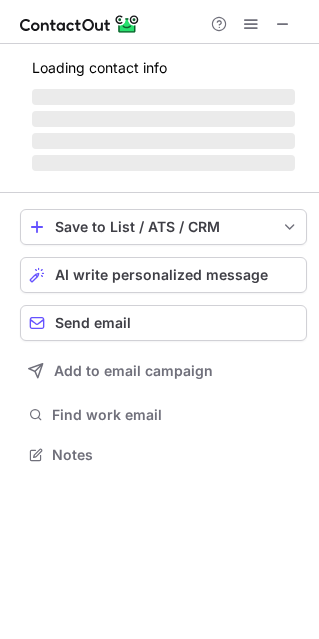 scroll, scrollTop: 443, scrollLeft: 319, axis: both 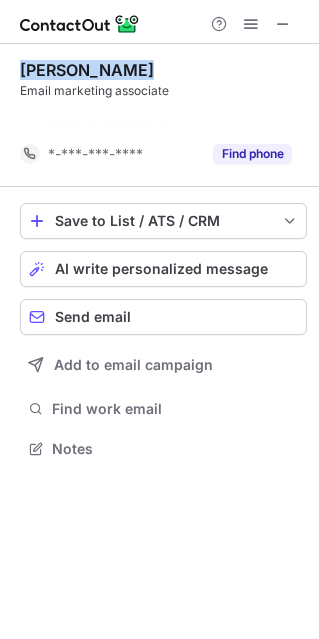 drag, startPoint x: 22, startPoint y: 69, endPoint x: 138, endPoint y: 67, distance: 116.01724 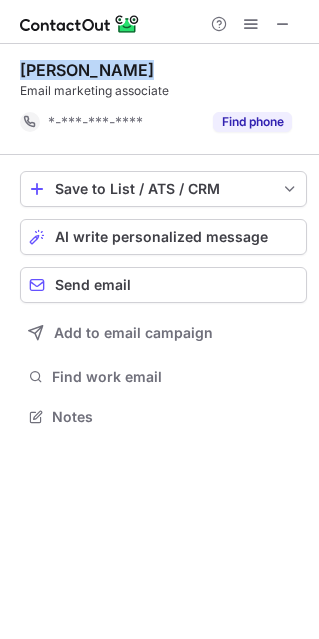 scroll, scrollTop: 402, scrollLeft: 319, axis: both 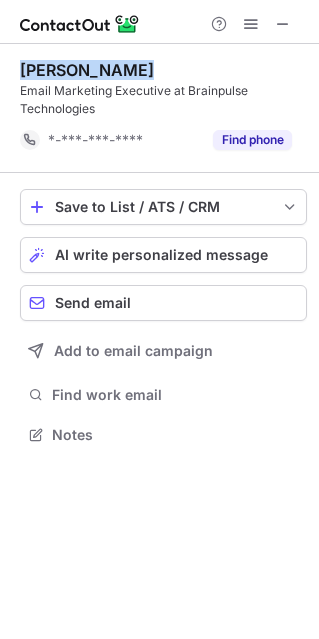 drag, startPoint x: 20, startPoint y: 71, endPoint x: 135, endPoint y: 63, distance: 115.27792 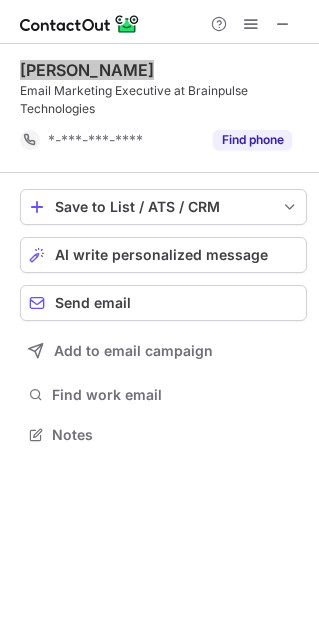 scroll, scrollTop: 10, scrollLeft: 10, axis: both 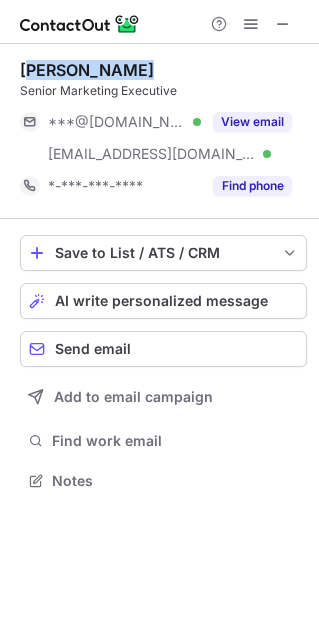 drag, startPoint x: 25, startPoint y: 67, endPoint x: 196, endPoint y: 47, distance: 172.16562 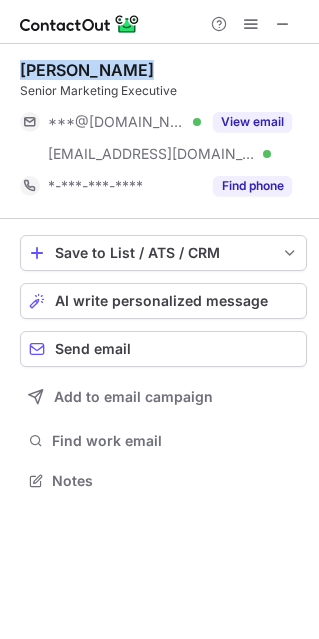 drag, startPoint x: 24, startPoint y: 72, endPoint x: 173, endPoint y: 60, distance: 149.48244 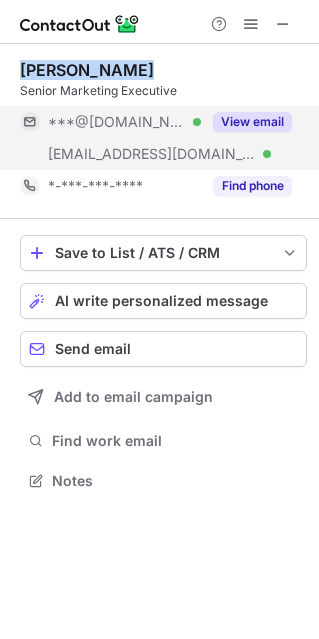 click on "View email" at bounding box center [252, 122] 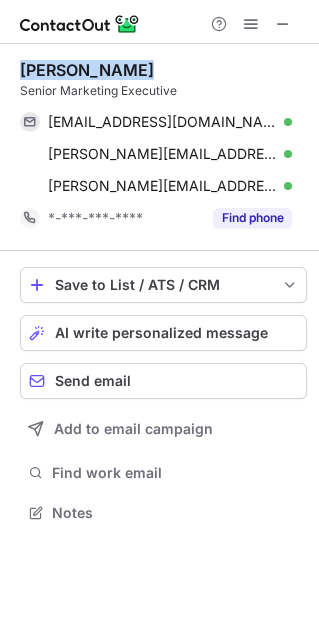 scroll, scrollTop: 10, scrollLeft: 10, axis: both 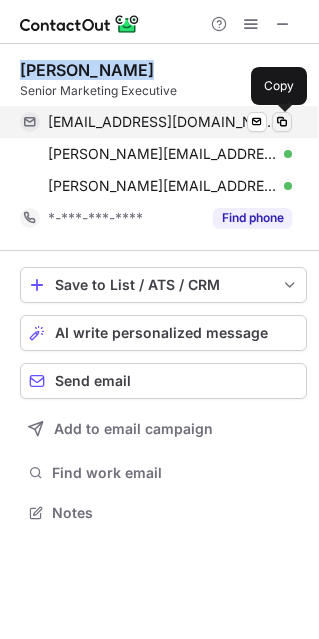 click at bounding box center [282, 122] 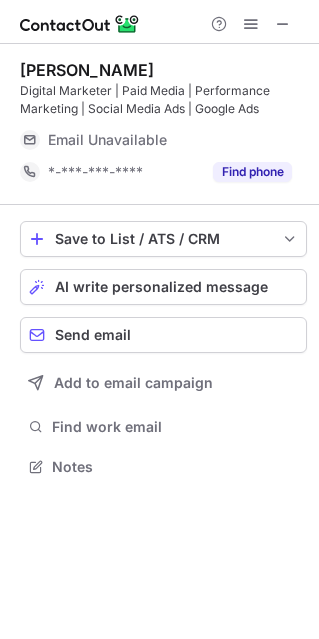 scroll, scrollTop: 452, scrollLeft: 319, axis: both 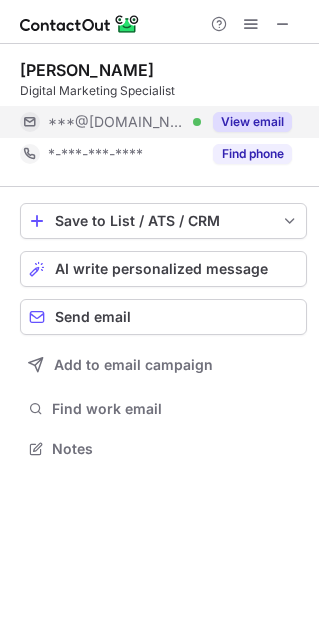 click on "View email" at bounding box center [252, 122] 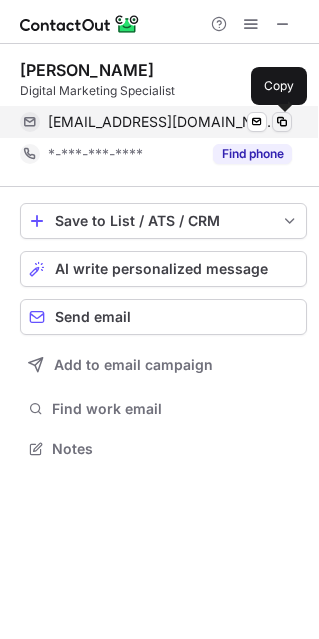 click at bounding box center (282, 122) 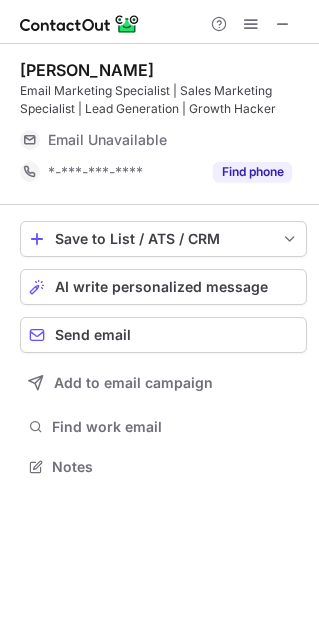scroll, scrollTop: 452, scrollLeft: 319, axis: both 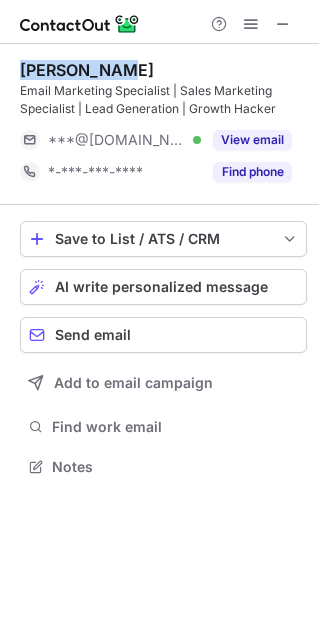 drag, startPoint x: 22, startPoint y: 65, endPoint x: 130, endPoint y: 65, distance: 108 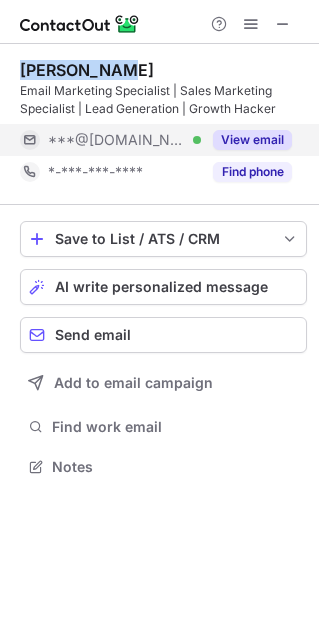 click on "View email" at bounding box center [252, 140] 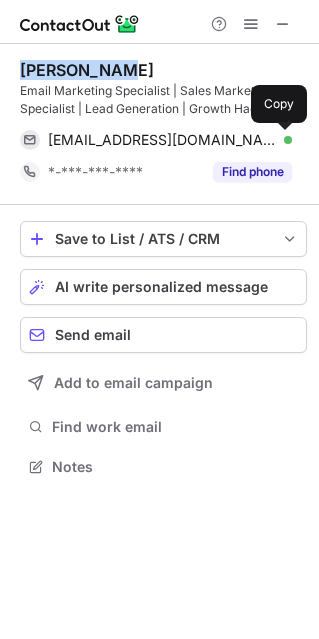 click at bounding box center (282, 140) 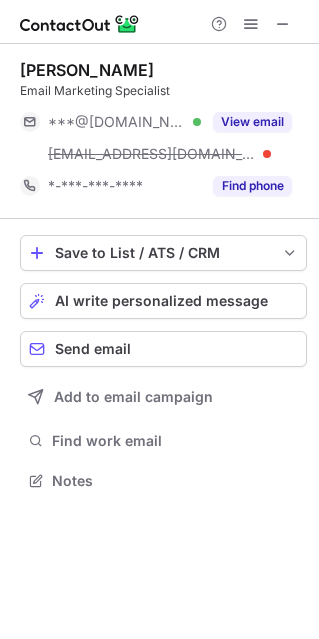 scroll, scrollTop: 10, scrollLeft: 10, axis: both 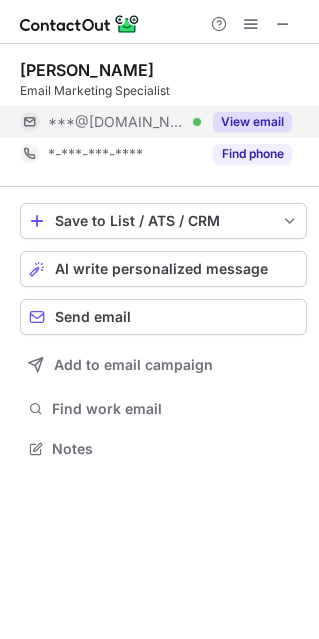 click on "View email" at bounding box center (252, 122) 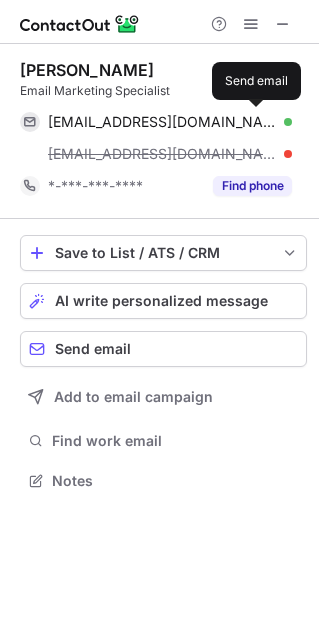 scroll, scrollTop: 10, scrollLeft: 10, axis: both 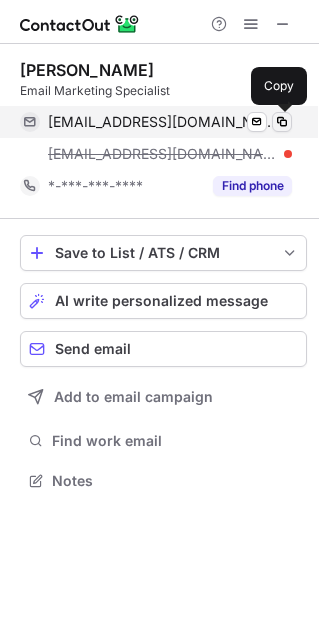 click at bounding box center (282, 122) 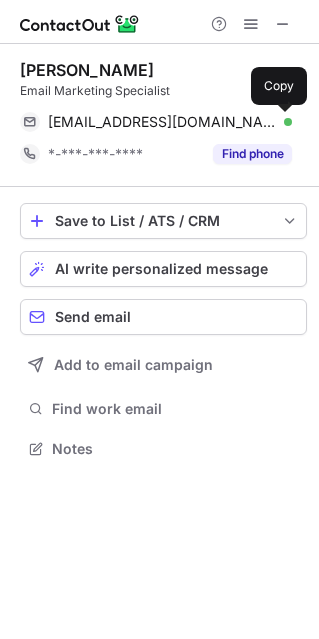 scroll, scrollTop: 434, scrollLeft: 319, axis: both 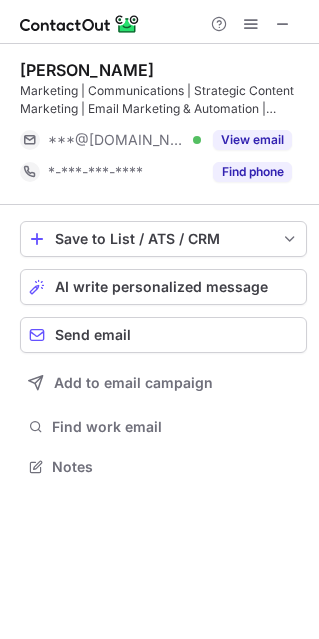 drag, startPoint x: 21, startPoint y: 67, endPoint x: 216, endPoint y: 60, distance: 195.1256 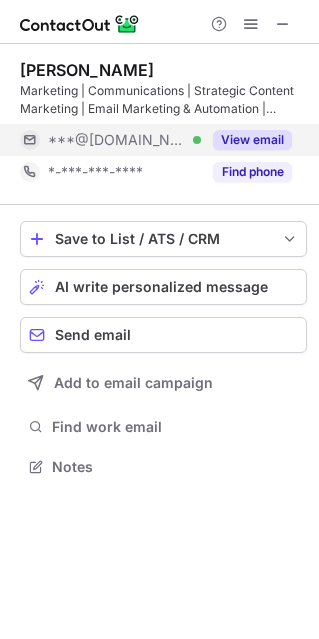 click on "View email" at bounding box center [252, 140] 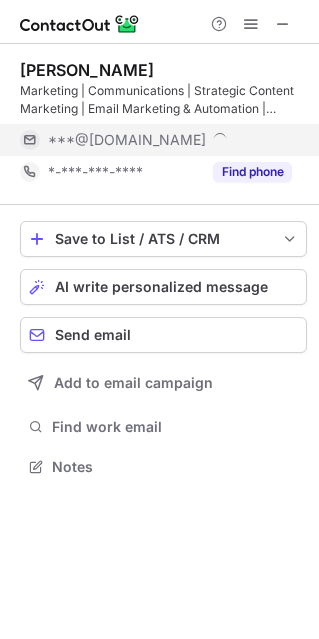 scroll, scrollTop: 10, scrollLeft: 10, axis: both 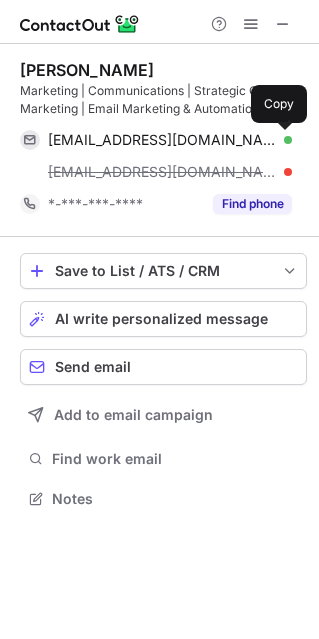 click at bounding box center (282, 140) 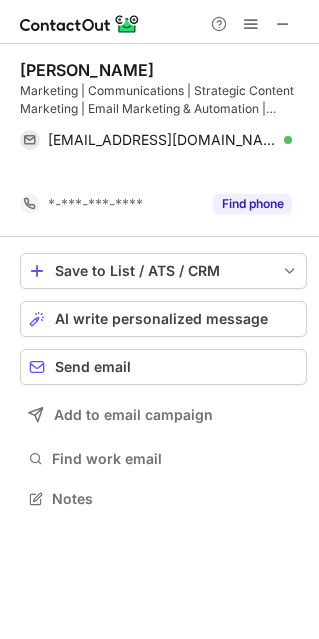 scroll, scrollTop: 452, scrollLeft: 319, axis: both 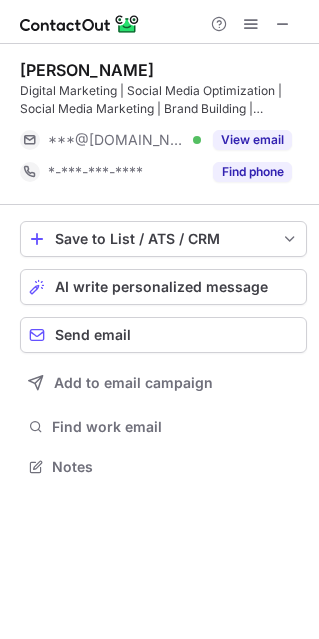 drag, startPoint x: 21, startPoint y: 66, endPoint x: 204, endPoint y: 67, distance: 183.00273 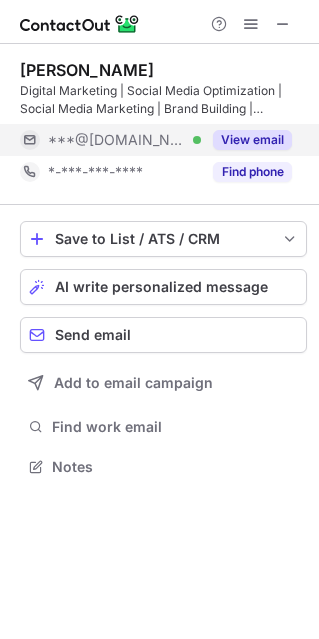 click on "View email" at bounding box center [252, 140] 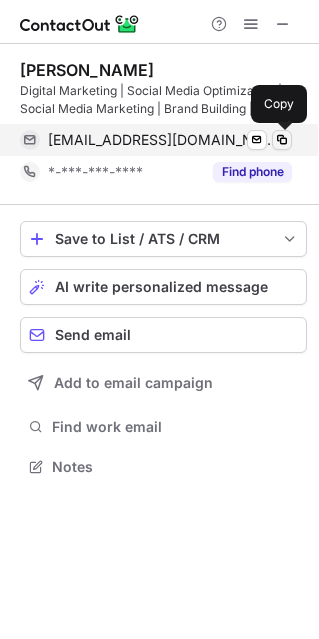 click at bounding box center [282, 140] 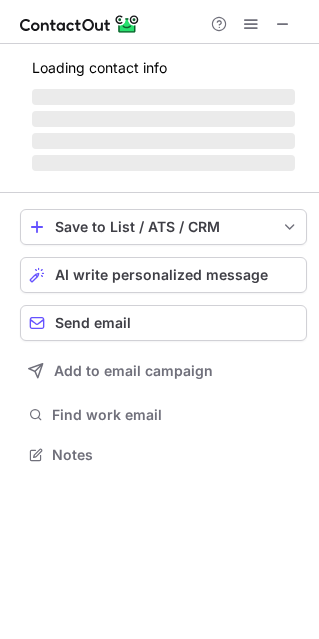 scroll, scrollTop: 443, scrollLeft: 319, axis: both 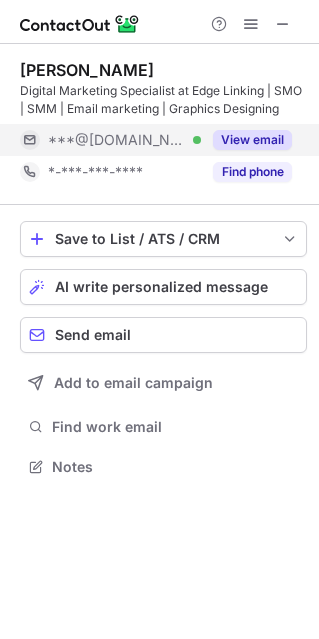 click on "View email" at bounding box center (252, 140) 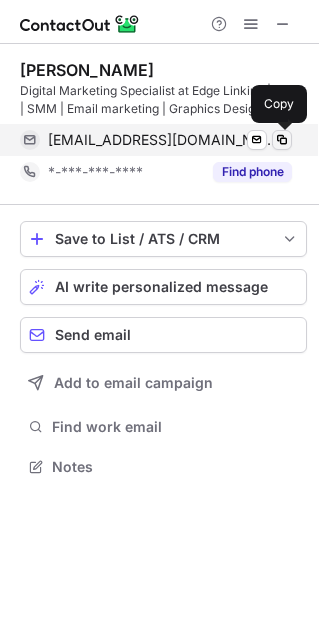 click at bounding box center (282, 140) 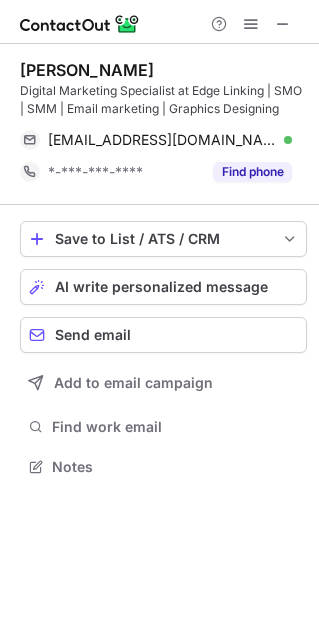 scroll, scrollTop: 434, scrollLeft: 319, axis: both 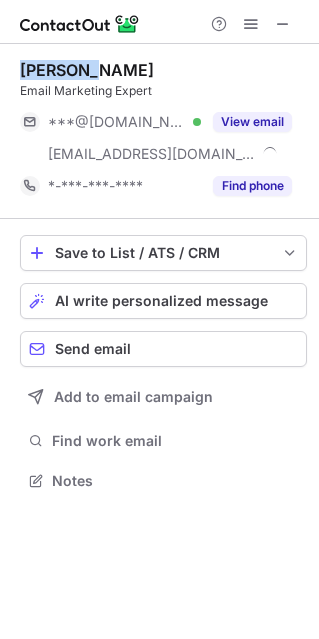 drag, startPoint x: 22, startPoint y: 71, endPoint x: 113, endPoint y: 54, distance: 92.574295 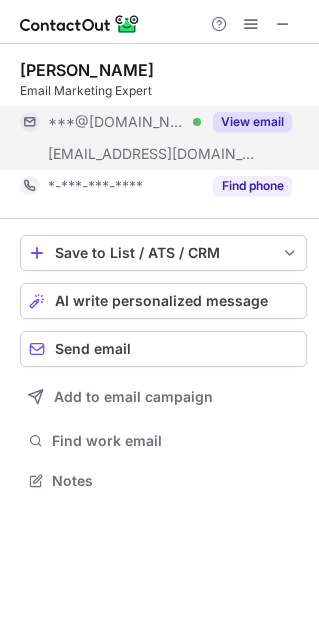 click on "View email" at bounding box center (246, 122) 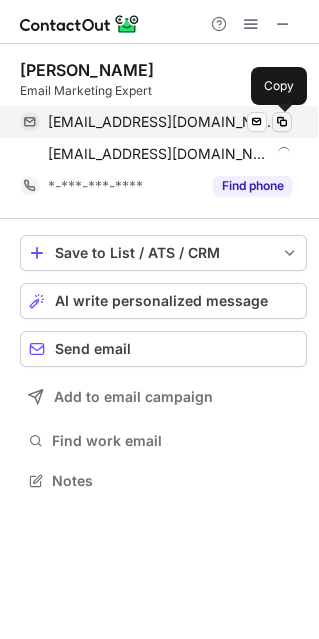 click at bounding box center [282, 122] 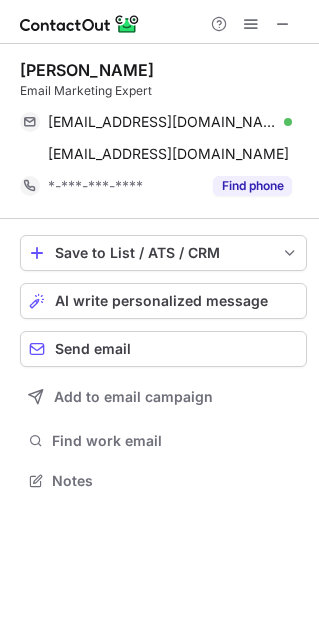 scroll, scrollTop: 443, scrollLeft: 319, axis: both 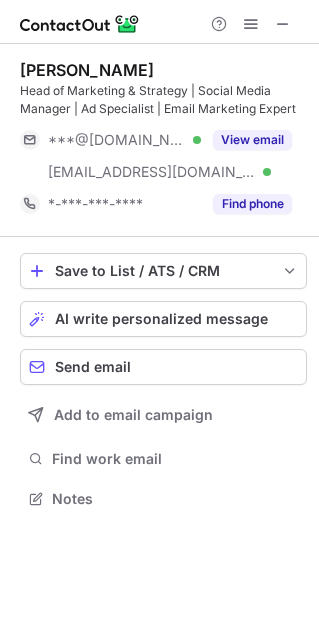 drag, startPoint x: 22, startPoint y: 69, endPoint x: 219, endPoint y: -7, distance: 211.15161 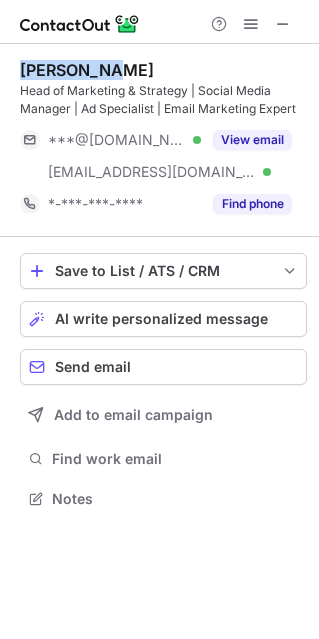 drag, startPoint x: 21, startPoint y: 67, endPoint x: 127, endPoint y: 46, distance: 108.060165 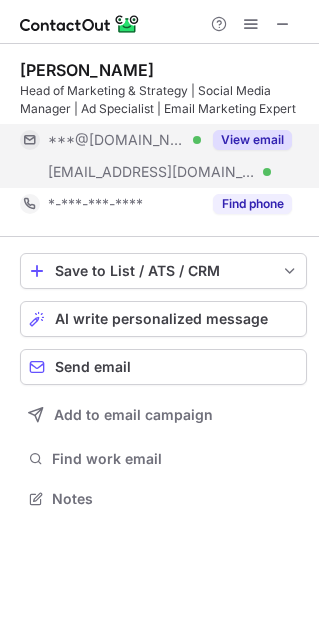 click on "View email" at bounding box center (246, 140) 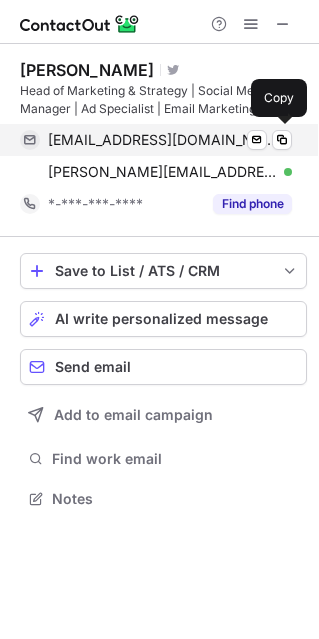 click on "[EMAIL_ADDRESS][DOMAIN_NAME] Verified Send email Copy" at bounding box center (156, 140) 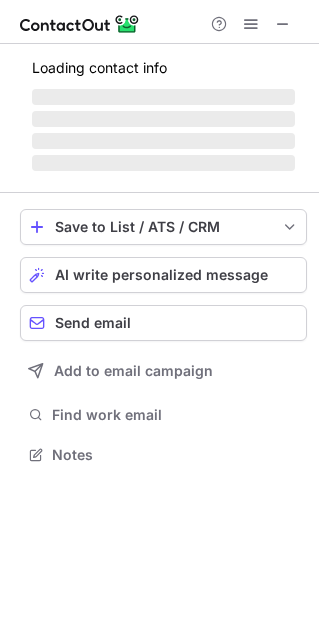 scroll, scrollTop: 443, scrollLeft: 319, axis: both 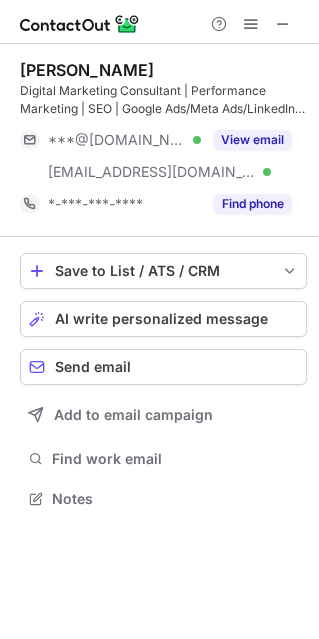 drag, startPoint x: 22, startPoint y: 69, endPoint x: 221, endPoint y: 63, distance: 199.09044 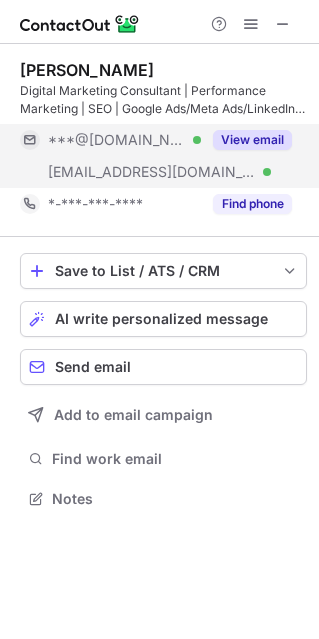 click on "View email" at bounding box center [252, 140] 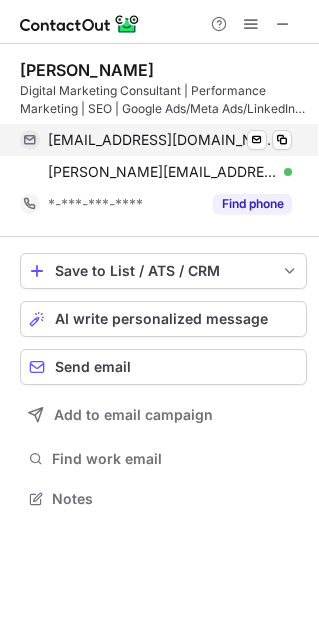 click on "[EMAIL_ADDRESS][DOMAIN_NAME] Verified Send email Copy" at bounding box center [156, 140] 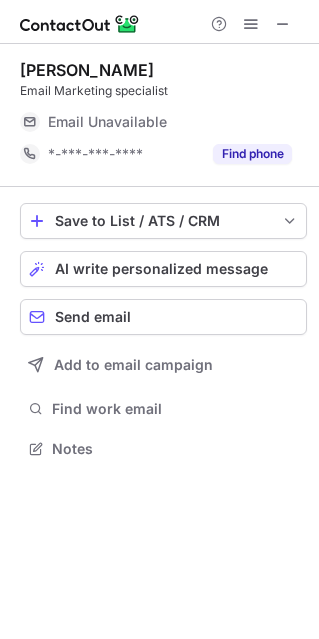 scroll, scrollTop: 434, scrollLeft: 319, axis: both 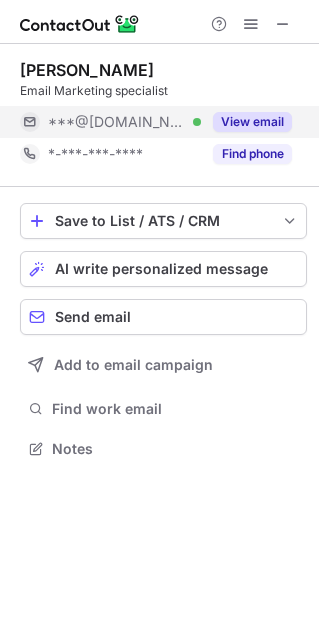 click on "View email" at bounding box center [252, 122] 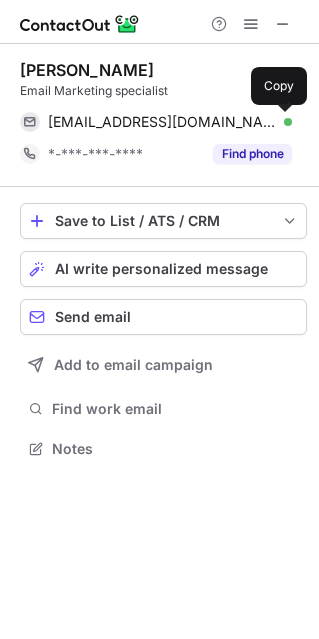 click at bounding box center (282, 122) 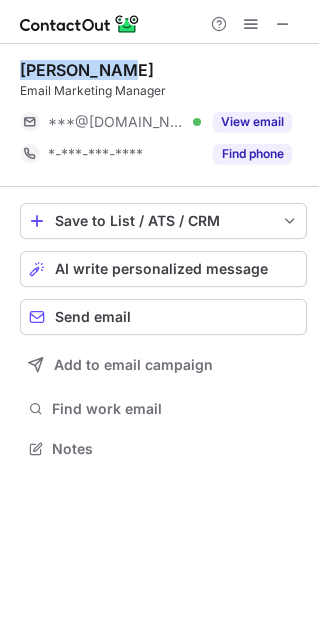 drag, startPoint x: 21, startPoint y: 71, endPoint x: 161, endPoint y: 73, distance: 140.01428 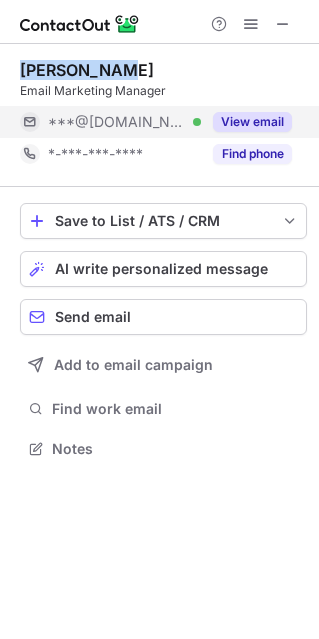 click on "View email" at bounding box center (252, 122) 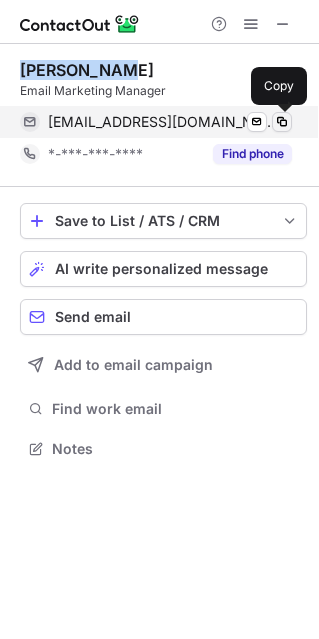 click at bounding box center (282, 122) 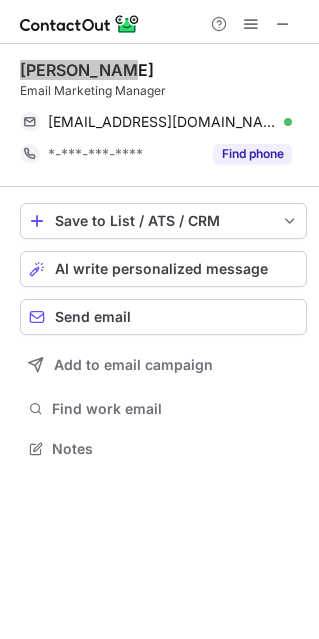 scroll, scrollTop: 10, scrollLeft: 10, axis: both 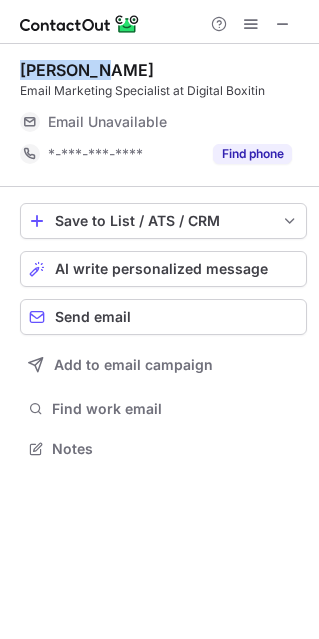 drag, startPoint x: 24, startPoint y: 69, endPoint x: 169, endPoint y: 62, distance: 145.16887 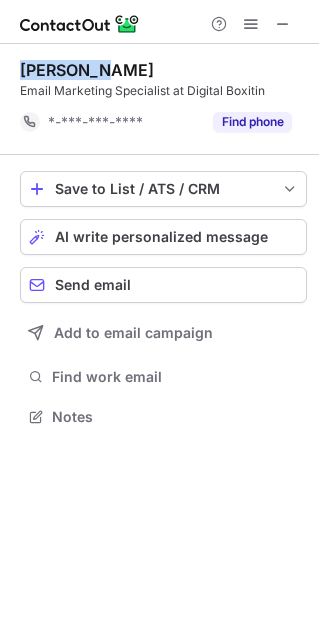 scroll, scrollTop: 402, scrollLeft: 319, axis: both 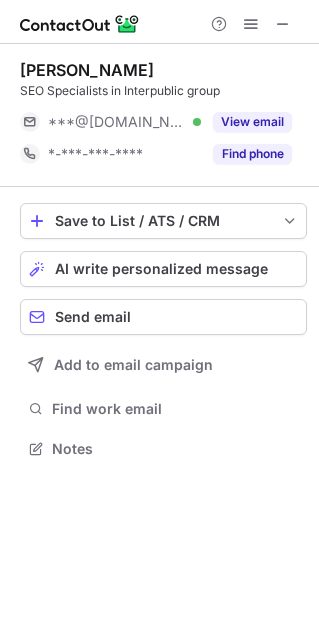 drag, startPoint x: 21, startPoint y: 73, endPoint x: 172, endPoint y: 72, distance: 151.00331 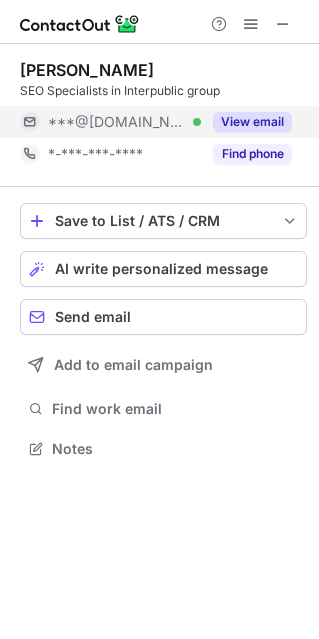 click on "View email" at bounding box center [252, 122] 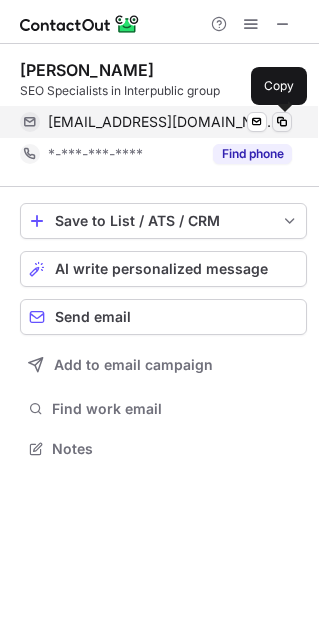click at bounding box center [282, 122] 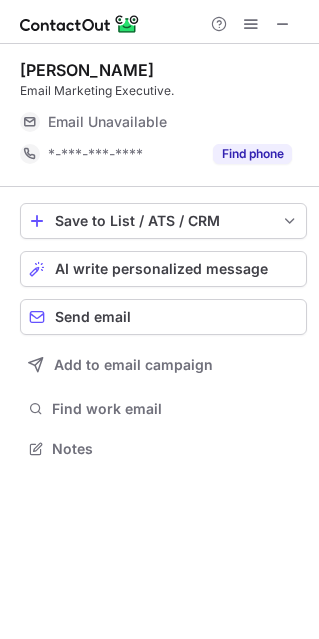 scroll, scrollTop: 434, scrollLeft: 319, axis: both 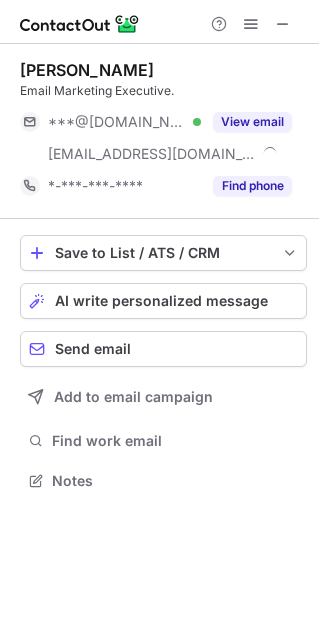 drag, startPoint x: 25, startPoint y: 67, endPoint x: 178, endPoint y: 64, distance: 153.0294 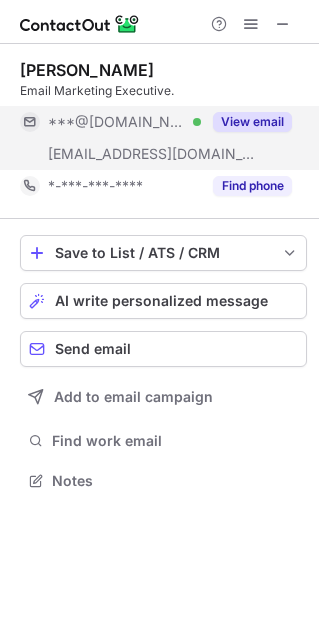 click on "View email" at bounding box center [246, 122] 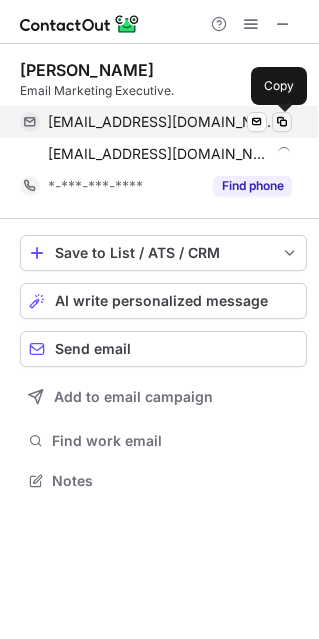 click at bounding box center [282, 122] 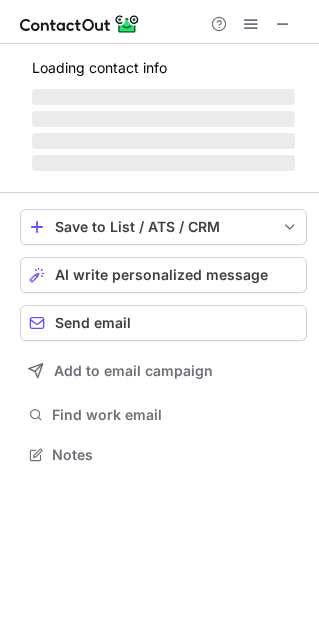 scroll, scrollTop: 443, scrollLeft: 319, axis: both 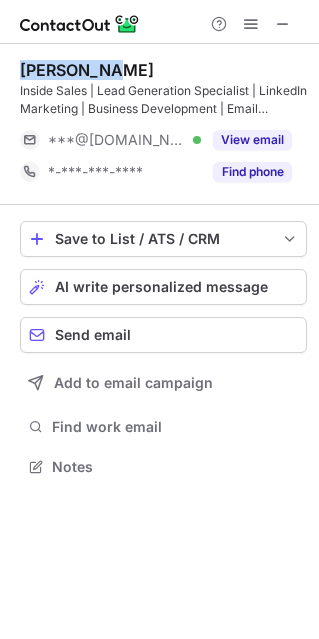drag, startPoint x: 19, startPoint y: 69, endPoint x: 134, endPoint y: 56, distance: 115.73245 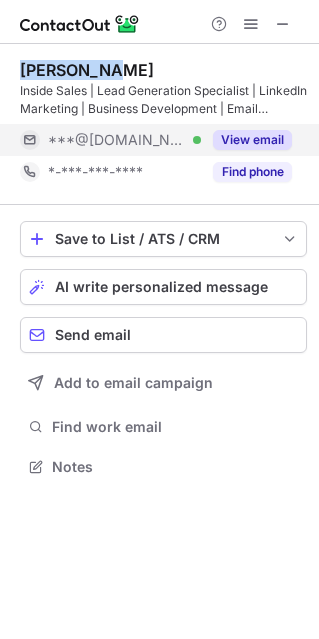 click on "View email" at bounding box center [252, 140] 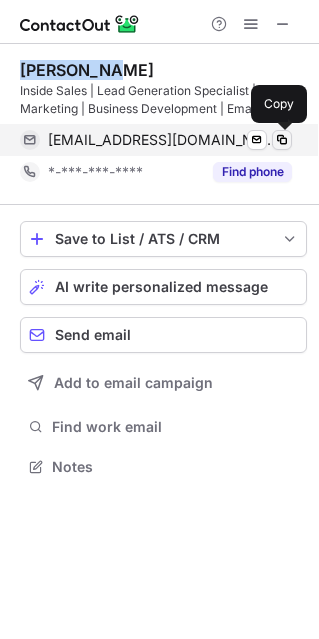 click at bounding box center [282, 140] 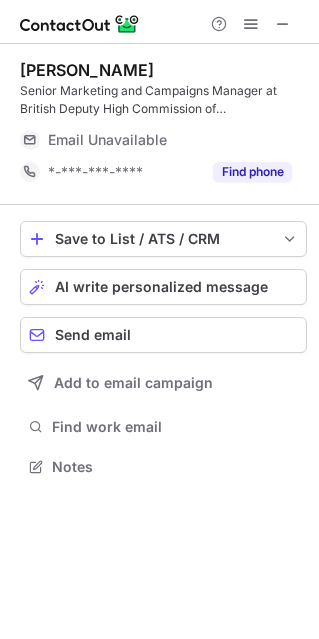 scroll, scrollTop: 452, scrollLeft: 319, axis: both 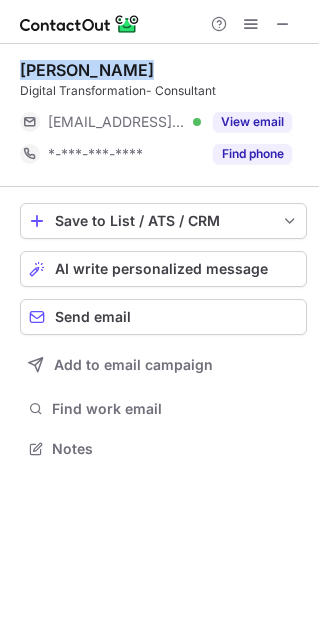drag, startPoint x: 21, startPoint y: 69, endPoint x: 150, endPoint y: 58, distance: 129.46814 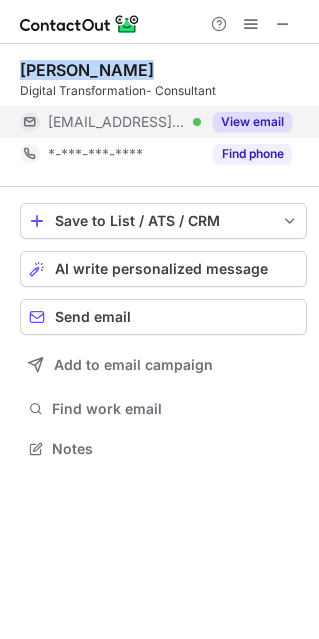 click on "View email" at bounding box center [252, 122] 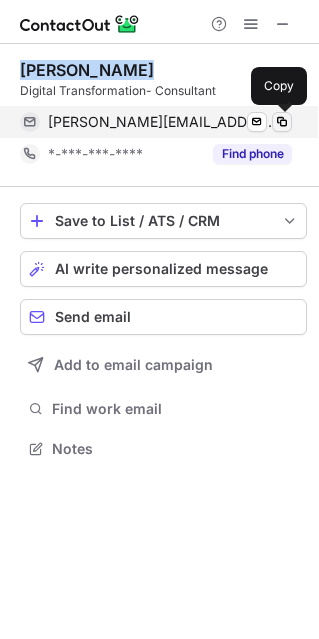 click at bounding box center (282, 122) 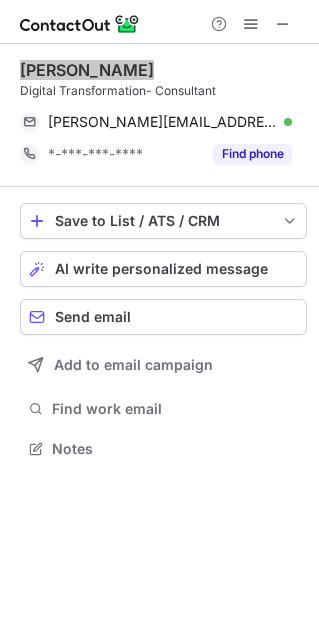 scroll, scrollTop: 434, scrollLeft: 319, axis: both 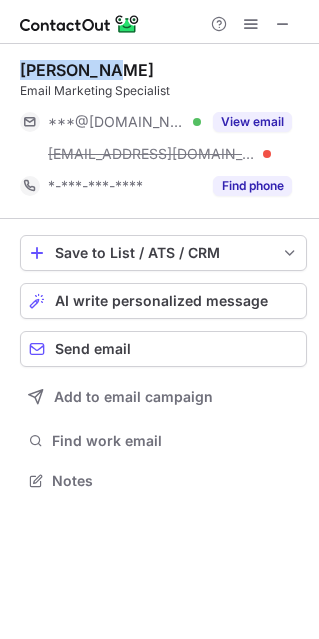drag, startPoint x: 20, startPoint y: 70, endPoint x: 127, endPoint y: 59, distance: 107.563934 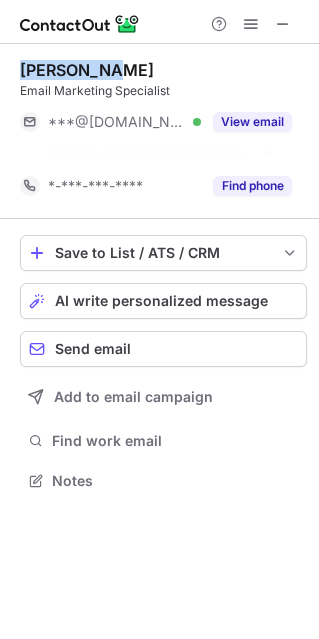 scroll, scrollTop: 434, scrollLeft: 319, axis: both 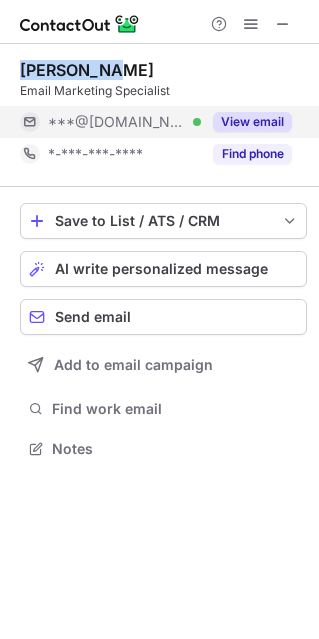click on "View email" at bounding box center [252, 122] 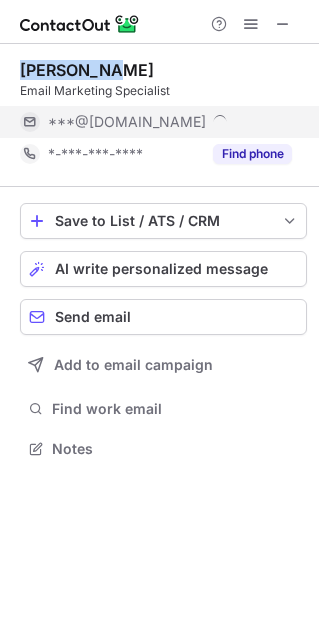 scroll, scrollTop: 10, scrollLeft: 10, axis: both 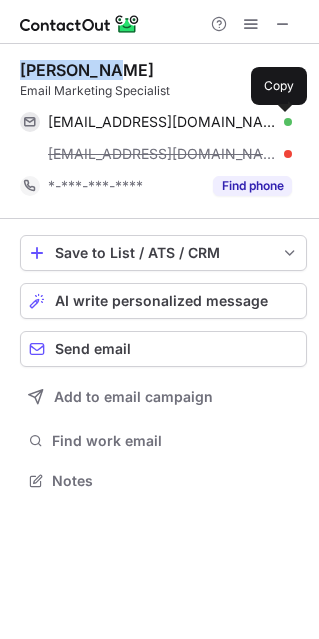 click at bounding box center (282, 122) 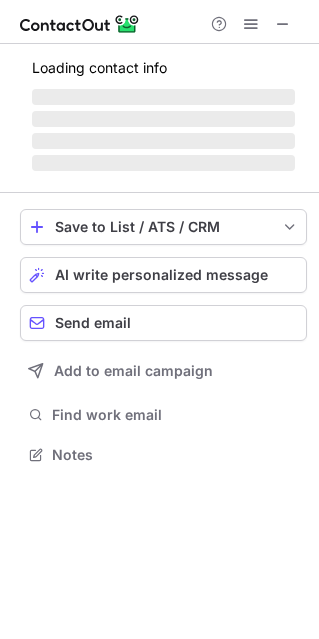 scroll, scrollTop: 443, scrollLeft: 319, axis: both 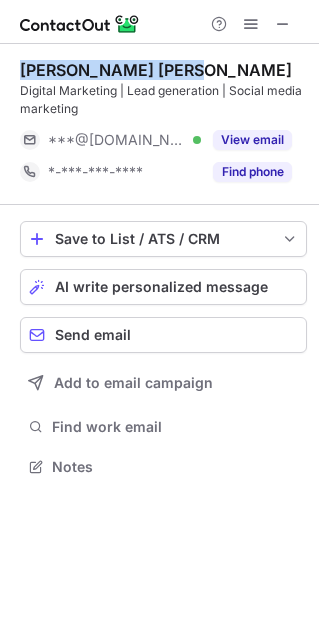 drag, startPoint x: 21, startPoint y: 69, endPoint x: 232, endPoint y: 50, distance: 211.85373 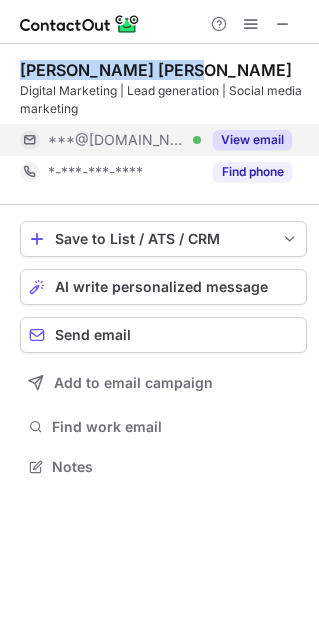 click on "View email" at bounding box center [252, 140] 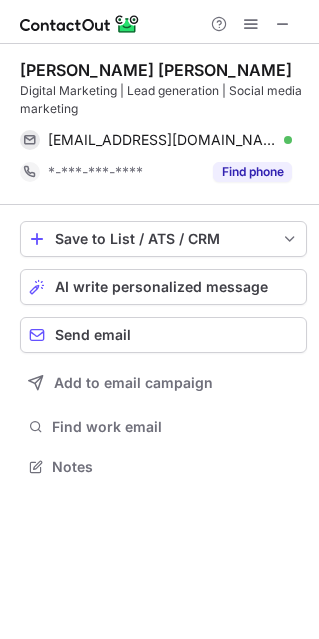 click on "[EMAIL_ADDRESS][DOMAIN_NAME] Verified Send email Copy" at bounding box center (163, 140) 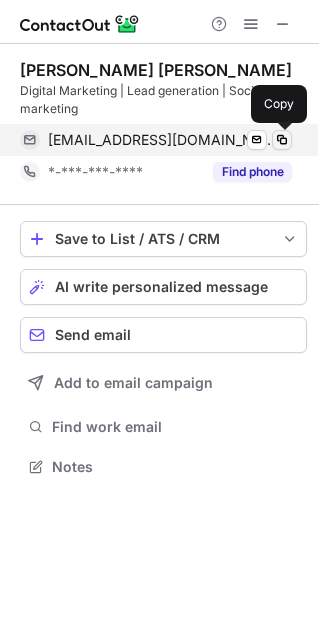 click at bounding box center (282, 140) 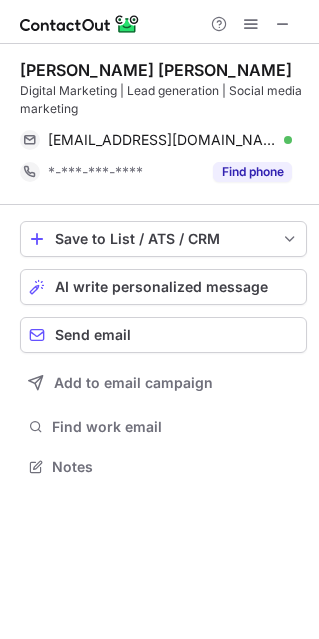 scroll, scrollTop: 434, scrollLeft: 319, axis: both 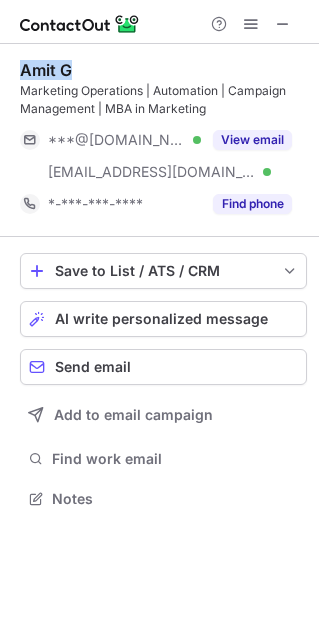 drag, startPoint x: 22, startPoint y: 67, endPoint x: 79, endPoint y: 52, distance: 58.940647 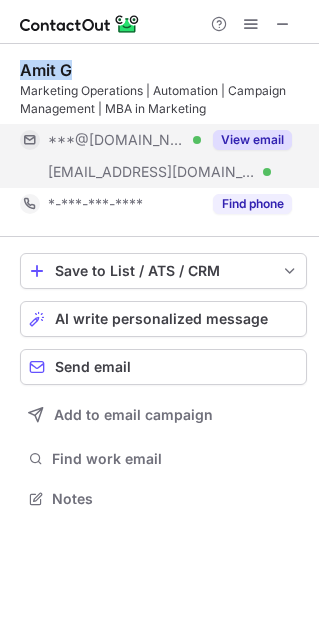 click on "View email" at bounding box center (252, 140) 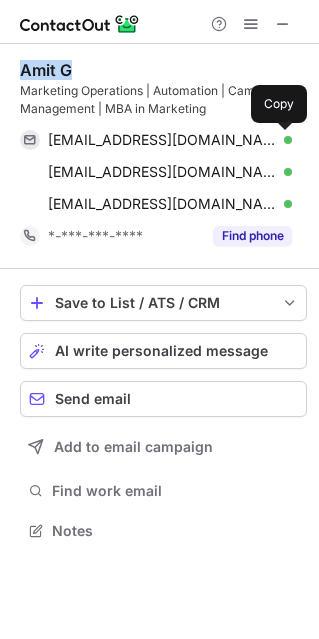 scroll, scrollTop: 10, scrollLeft: 10, axis: both 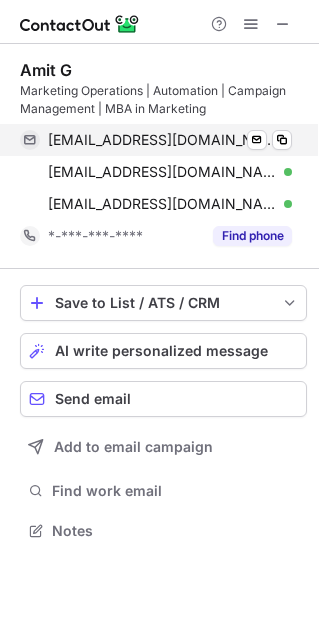 click on "[EMAIL_ADDRESS][DOMAIN_NAME] Verified Send email Copy" at bounding box center (156, 140) 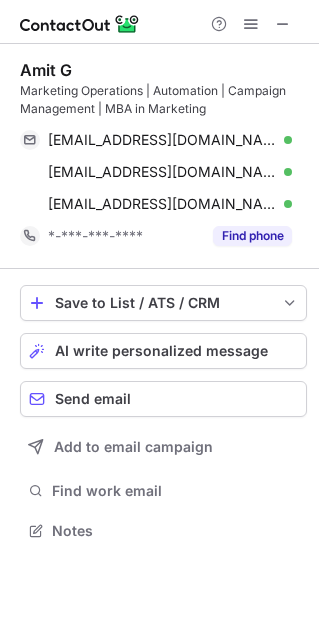 scroll, scrollTop: 443, scrollLeft: 319, axis: both 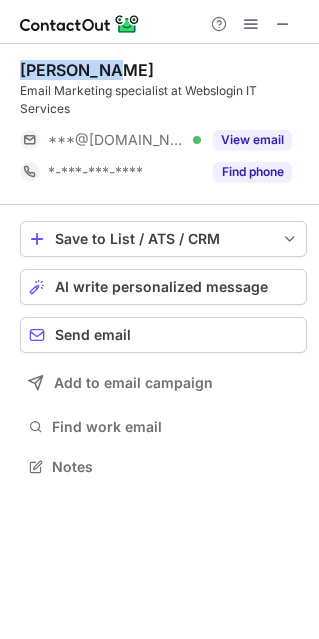 drag, startPoint x: 24, startPoint y: 62, endPoint x: 150, endPoint y: 49, distance: 126.66886 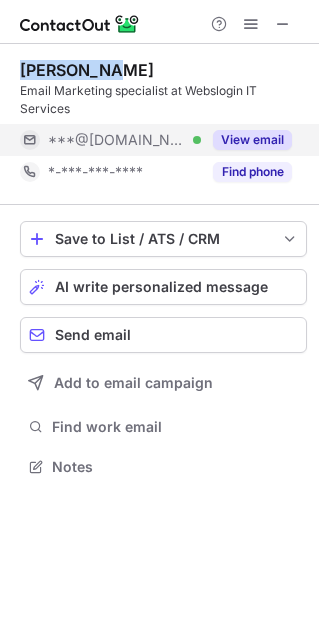 click on "View email" at bounding box center (252, 140) 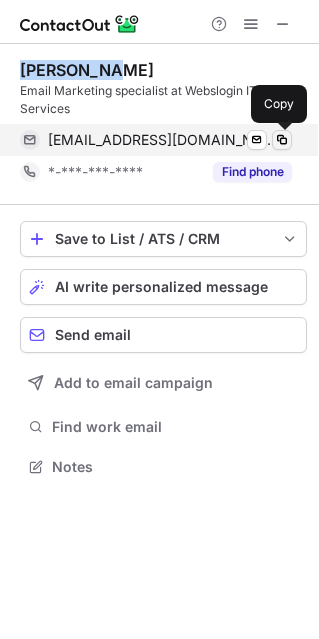 click at bounding box center (282, 140) 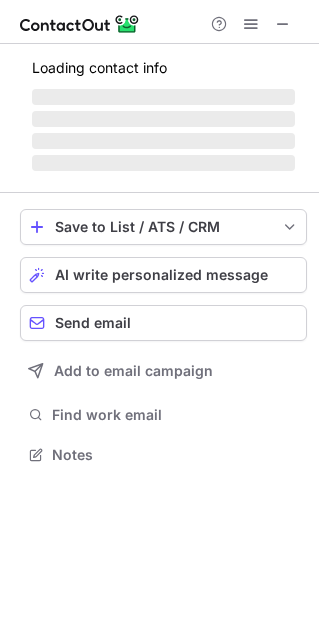 scroll, scrollTop: 434, scrollLeft: 319, axis: both 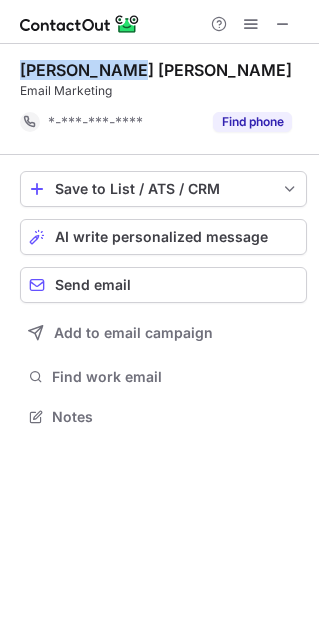 drag, startPoint x: 24, startPoint y: 65, endPoint x: 155, endPoint y: 68, distance: 131.03435 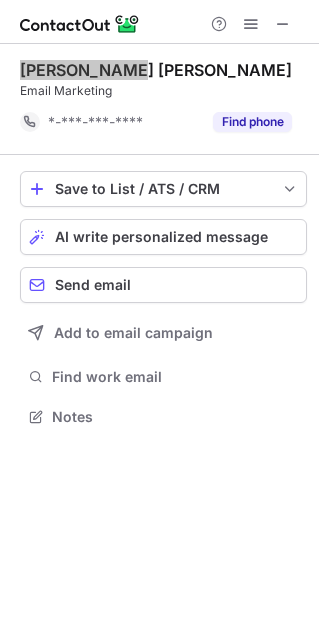 scroll, scrollTop: 10, scrollLeft: 10, axis: both 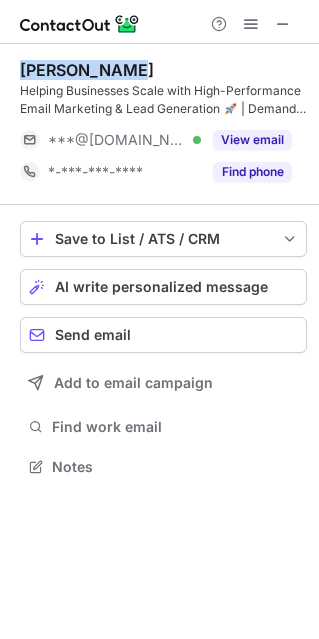 drag, startPoint x: 20, startPoint y: 67, endPoint x: 160, endPoint y: 42, distance: 142.21463 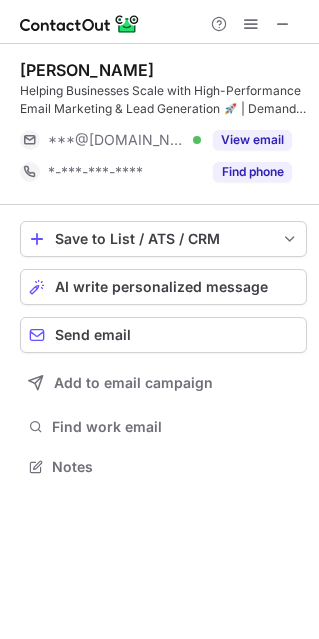 click on "[PERSON_NAME]" at bounding box center [163, 70] 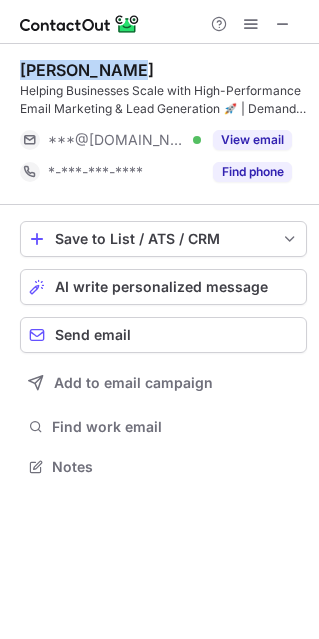 drag, startPoint x: 24, startPoint y: 71, endPoint x: 139, endPoint y: 61, distance: 115.43397 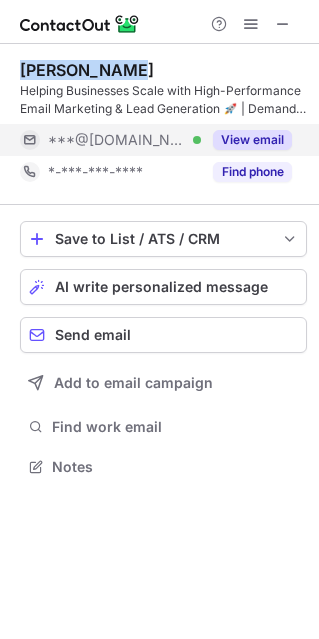 click on "View email" at bounding box center (252, 140) 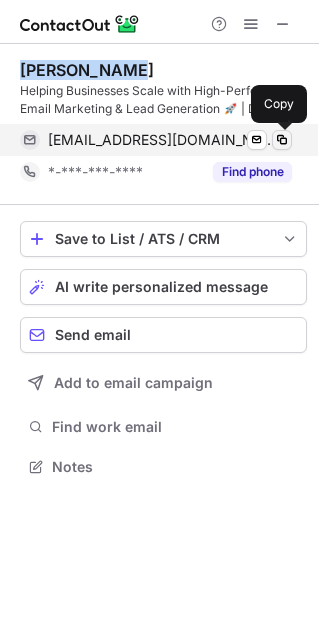 click at bounding box center (282, 140) 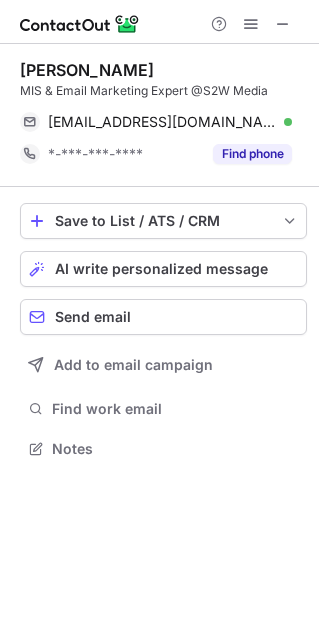 scroll, scrollTop: 434, scrollLeft: 319, axis: both 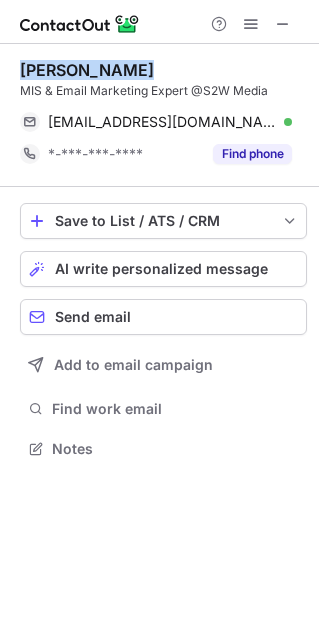 drag, startPoint x: 23, startPoint y: 67, endPoint x: 185, endPoint y: 72, distance: 162.07715 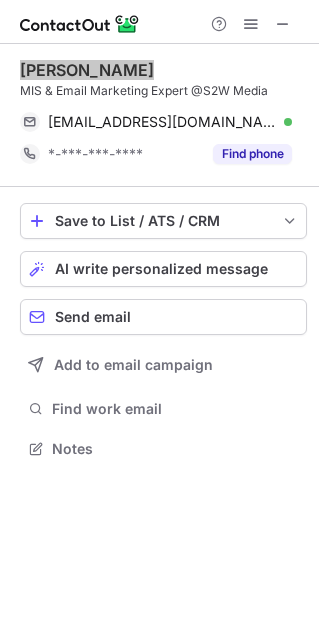 scroll, scrollTop: 443, scrollLeft: 319, axis: both 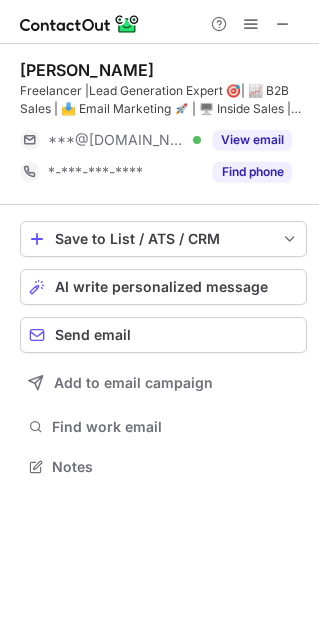 drag, startPoint x: 22, startPoint y: 72, endPoint x: 174, endPoint y: 59, distance: 152.5549 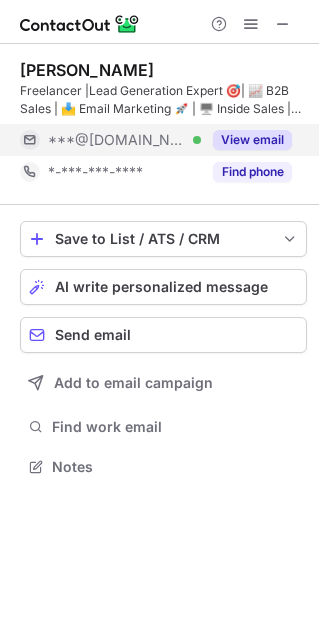 click on "View email" at bounding box center [252, 140] 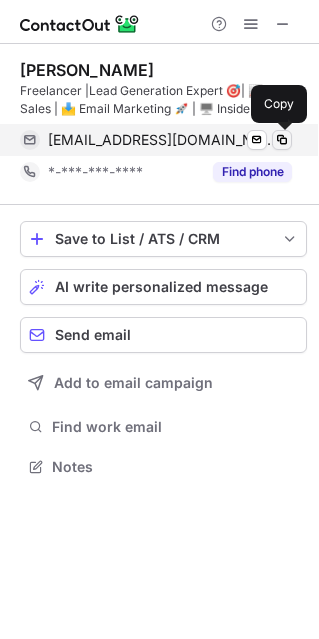 click at bounding box center [282, 140] 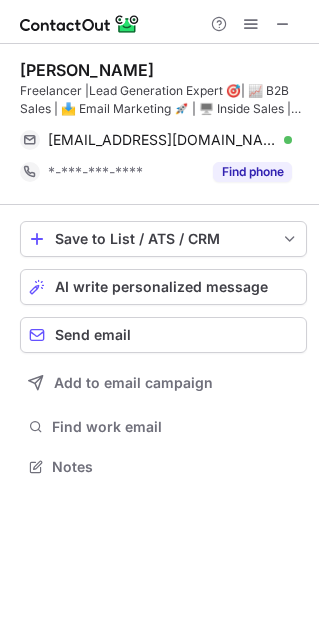 scroll, scrollTop: 10, scrollLeft: 10, axis: both 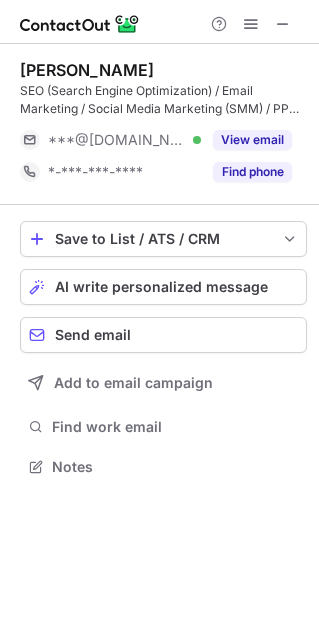 drag, startPoint x: 22, startPoint y: 68, endPoint x: 154, endPoint y: 73, distance: 132.09467 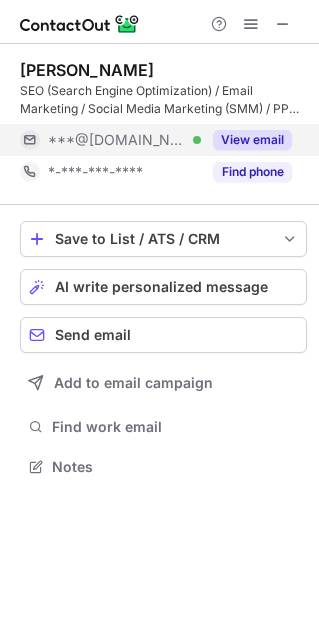 click on "View email" at bounding box center [252, 140] 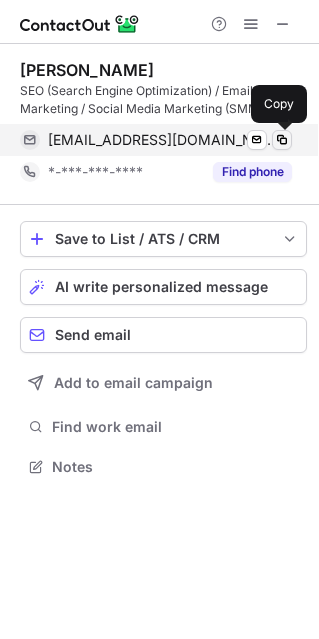 click at bounding box center (282, 140) 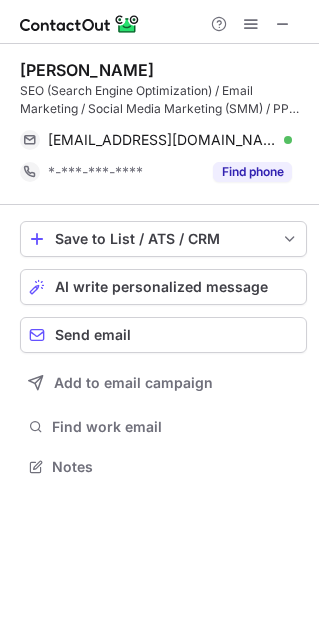 scroll, scrollTop: 443, scrollLeft: 319, axis: both 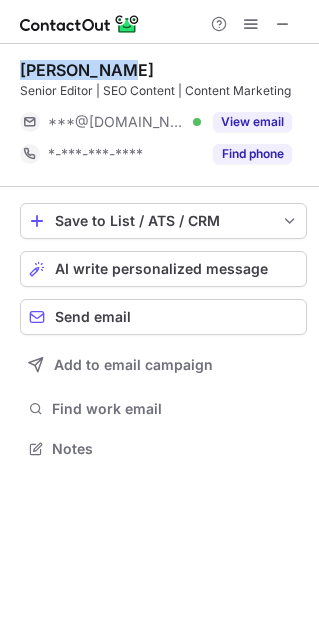 drag, startPoint x: 21, startPoint y: 67, endPoint x: 136, endPoint y: 69, distance: 115.01739 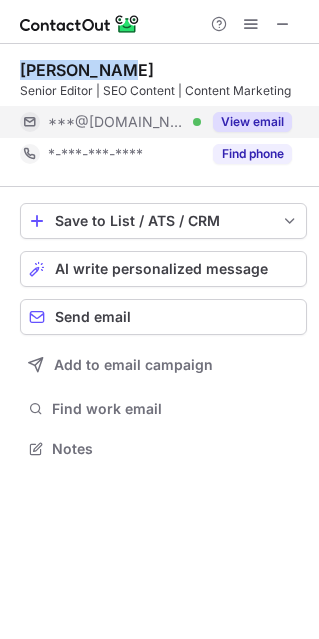 click on "View email" at bounding box center (252, 122) 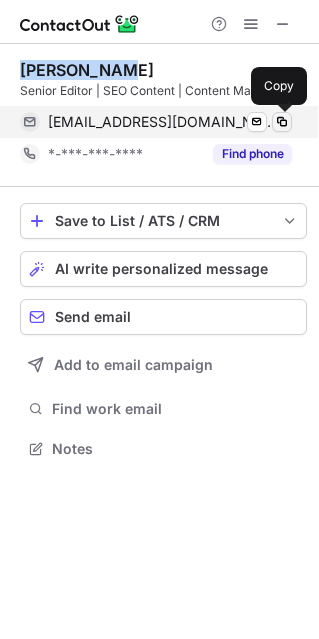 click at bounding box center [282, 122] 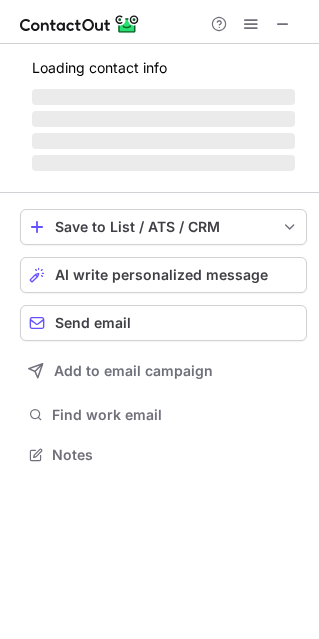 scroll, scrollTop: 443, scrollLeft: 319, axis: both 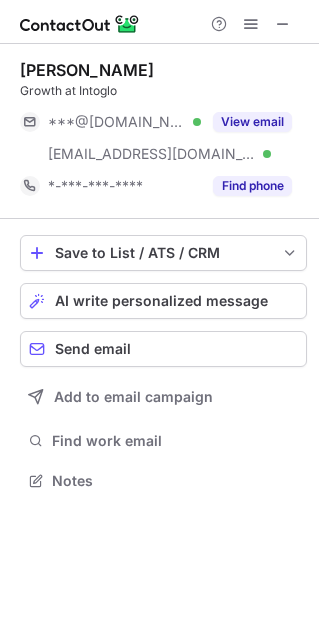 click on "[PERSON_NAME]" at bounding box center [163, 70] 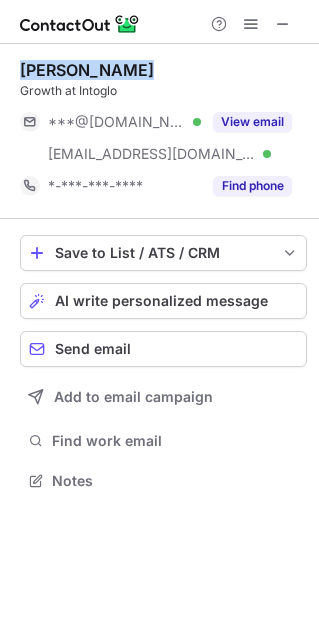 drag, startPoint x: 22, startPoint y: 65, endPoint x: 233, endPoint y: 78, distance: 211.4001 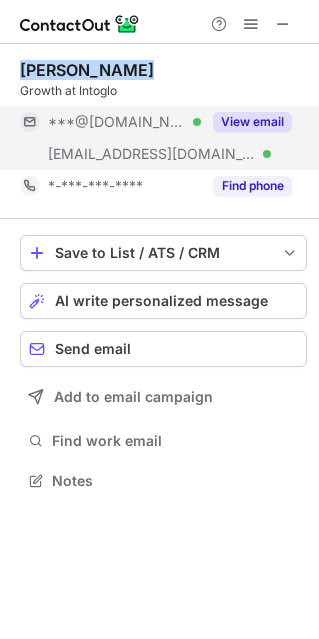 click on "View email" at bounding box center [252, 122] 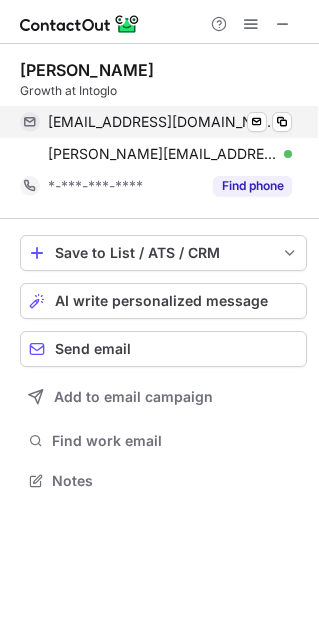 click on "[EMAIL_ADDRESS][DOMAIN_NAME] Verified Send email Copy" at bounding box center (156, 122) 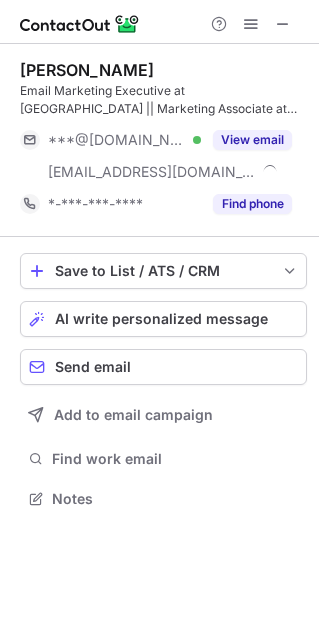 scroll, scrollTop: 10, scrollLeft: 10, axis: both 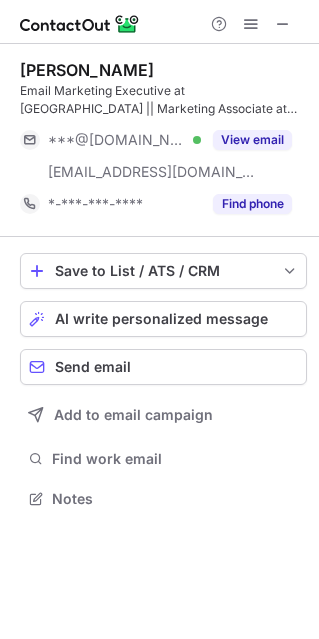 drag, startPoint x: 22, startPoint y: 65, endPoint x: 177, endPoint y: 66, distance: 155.00322 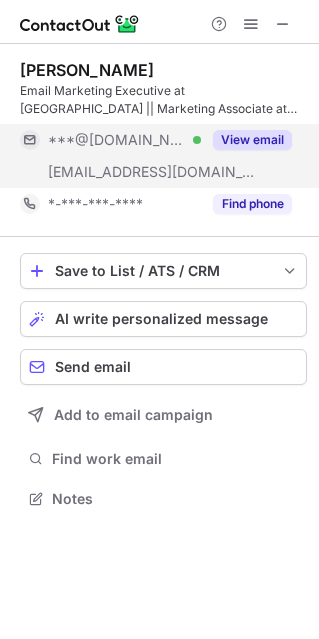 click on "View email" at bounding box center (252, 140) 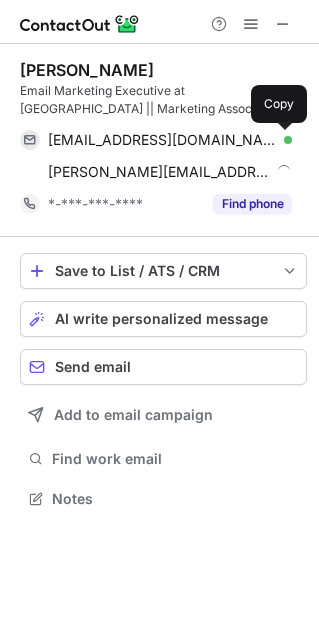click at bounding box center [282, 140] 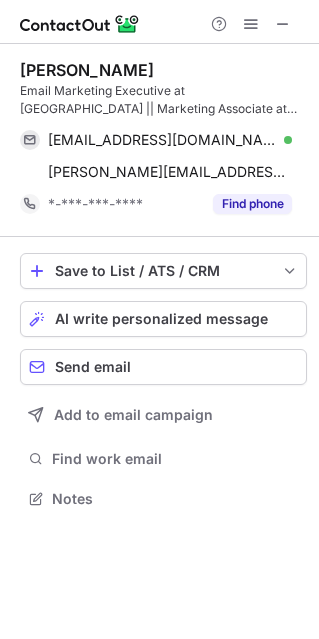 scroll, scrollTop: 443, scrollLeft: 319, axis: both 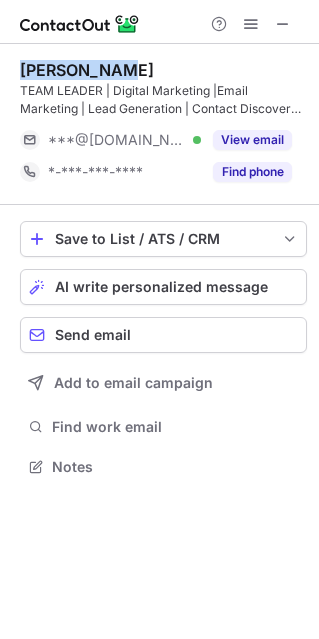drag, startPoint x: 20, startPoint y: 66, endPoint x: 116, endPoint y: 61, distance: 96.13012 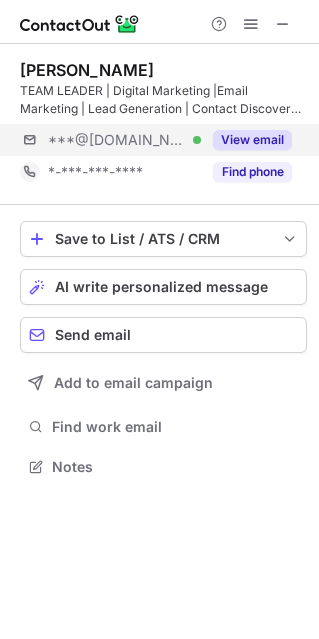 click on "***@[DOMAIN_NAME] Verified View email" at bounding box center (163, 140) 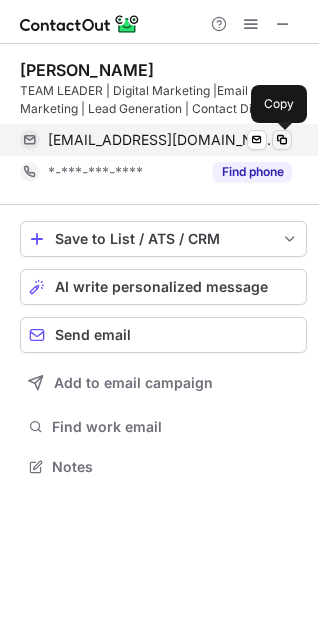 click at bounding box center [282, 140] 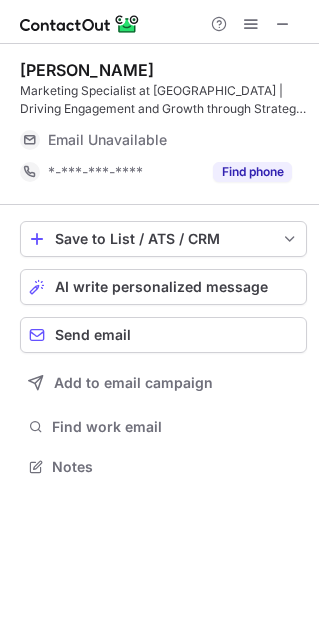 scroll, scrollTop: 452, scrollLeft: 319, axis: both 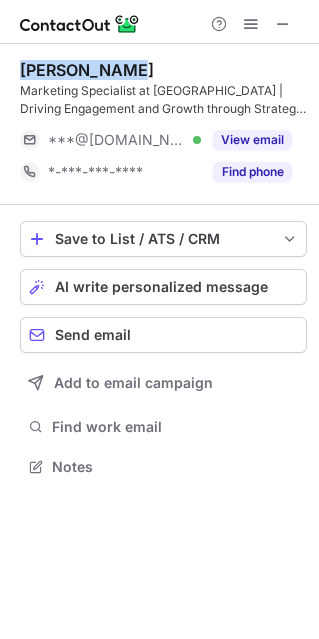 drag, startPoint x: 20, startPoint y: 65, endPoint x: 158, endPoint y: 70, distance: 138.09055 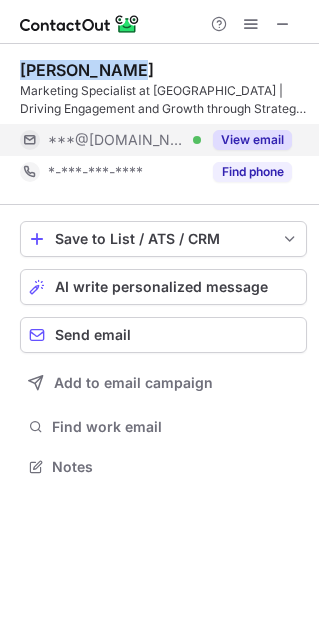 click on "View email" at bounding box center [252, 140] 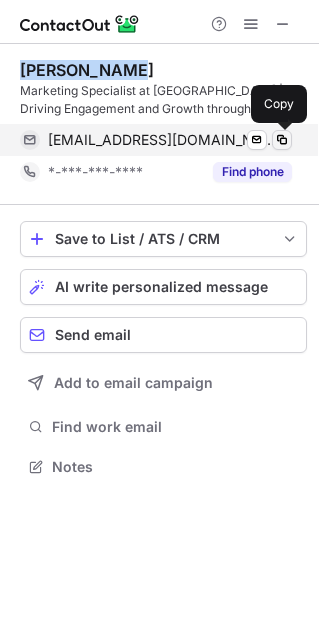 click at bounding box center [282, 140] 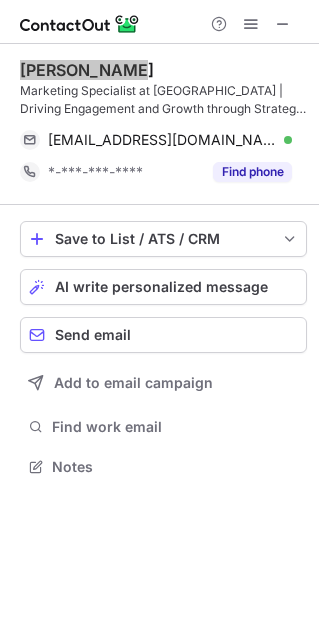scroll, scrollTop: 452, scrollLeft: 319, axis: both 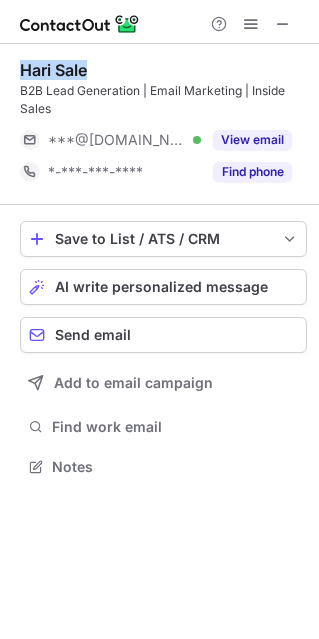drag, startPoint x: 20, startPoint y: 72, endPoint x: 104, endPoint y: 60, distance: 84.85281 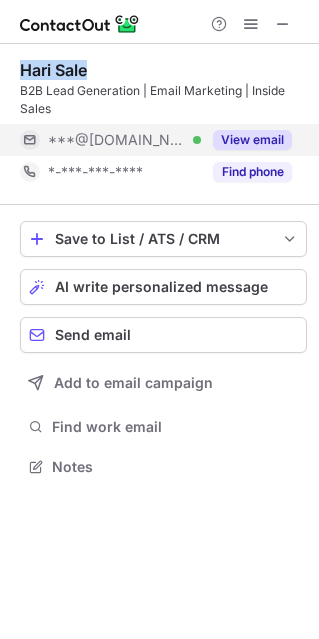 click on "View email" at bounding box center [252, 140] 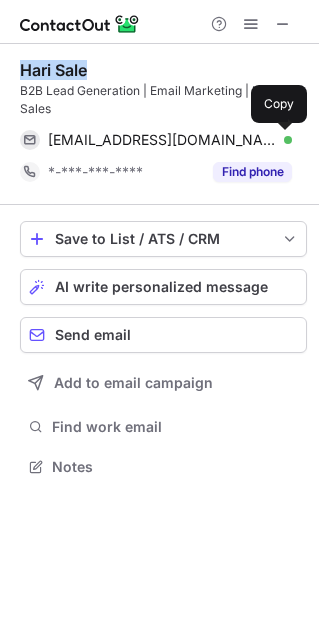 click at bounding box center (282, 140) 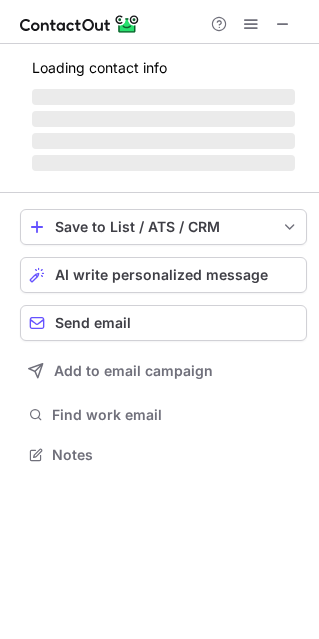 scroll, scrollTop: 434, scrollLeft: 319, axis: both 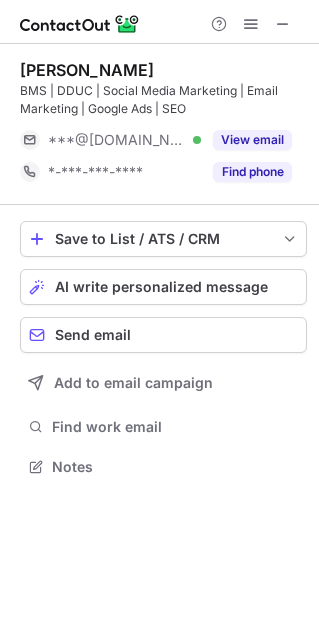 click on "[PERSON_NAME]" at bounding box center (87, 70) 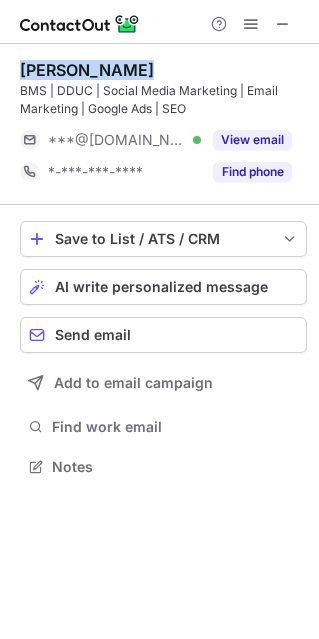 drag, startPoint x: 22, startPoint y: 65, endPoint x: 148, endPoint y: 62, distance: 126.035706 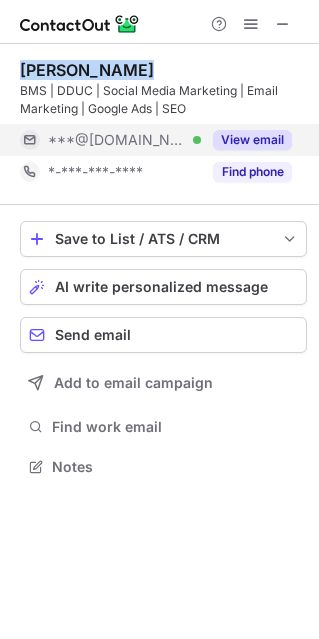 click on "View email" at bounding box center [252, 140] 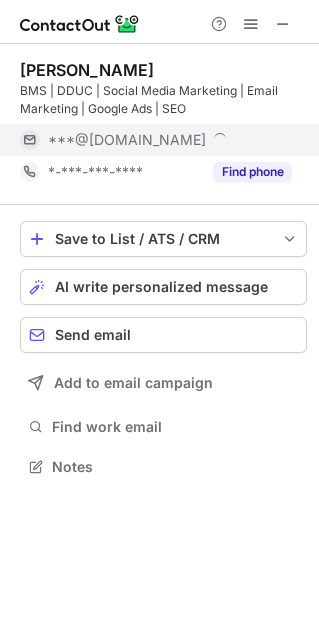 scroll, scrollTop: 10, scrollLeft: 10, axis: both 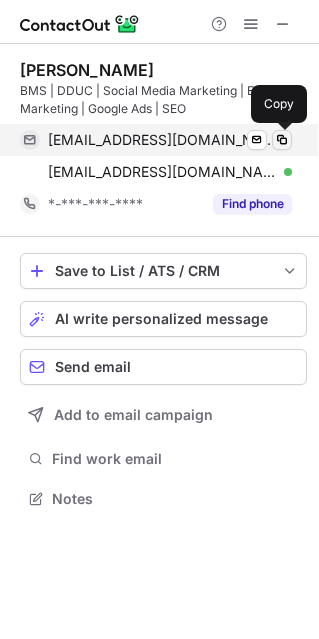 click at bounding box center (282, 140) 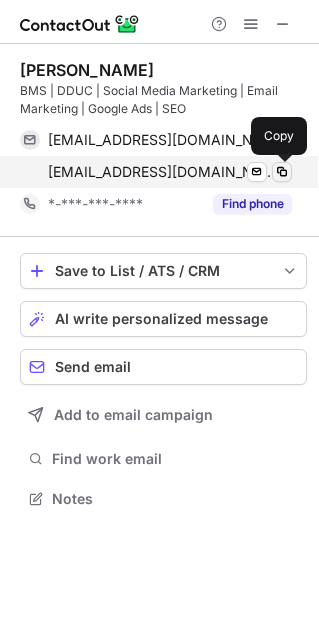 click at bounding box center (282, 172) 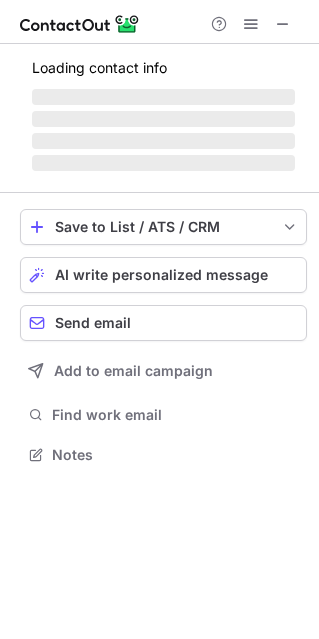 scroll, scrollTop: 443, scrollLeft: 319, axis: both 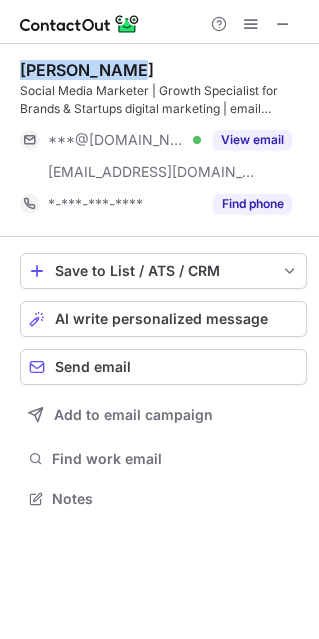 drag, startPoint x: 22, startPoint y: 71, endPoint x: 145, endPoint y: 61, distance: 123.40584 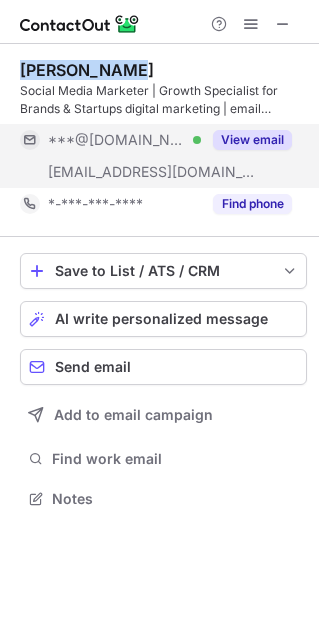 click on "View email" at bounding box center [252, 140] 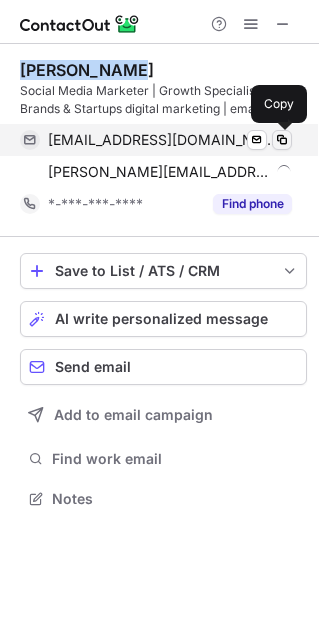 click at bounding box center (282, 140) 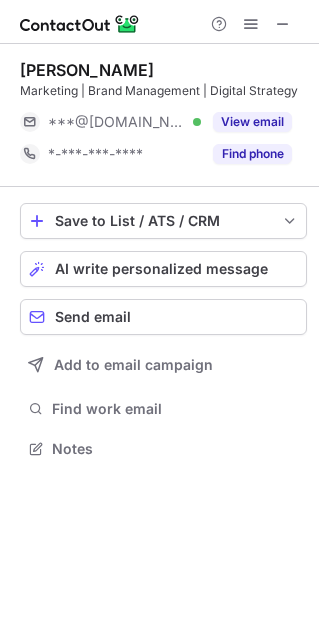 scroll, scrollTop: 443, scrollLeft: 319, axis: both 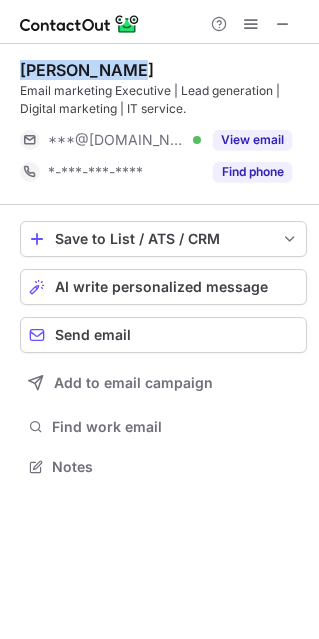 drag, startPoint x: 20, startPoint y: 62, endPoint x: 157, endPoint y: 52, distance: 137.36447 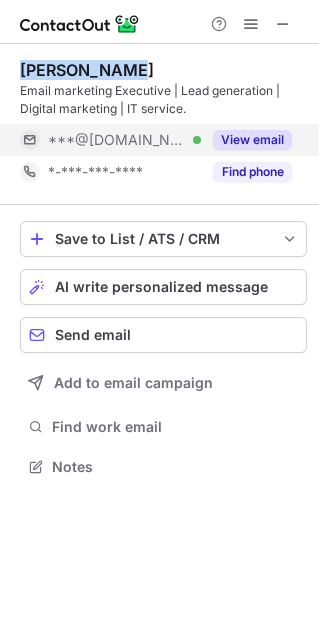 click on "View email" at bounding box center (252, 140) 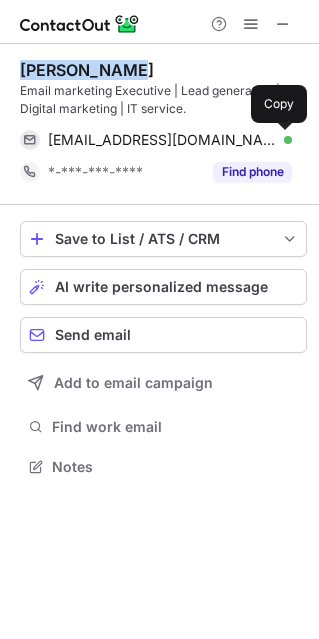 click at bounding box center [282, 140] 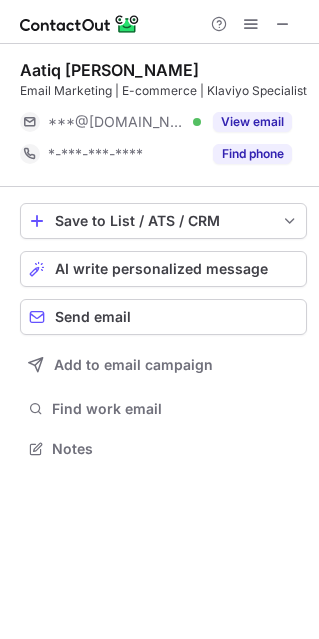 scroll, scrollTop: 434, scrollLeft: 319, axis: both 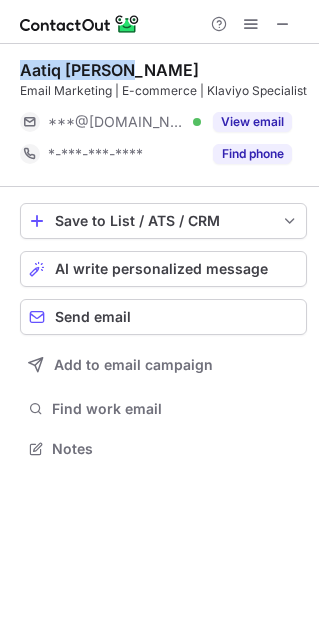 drag, startPoint x: 23, startPoint y: 69, endPoint x: 166, endPoint y: 58, distance: 143.42245 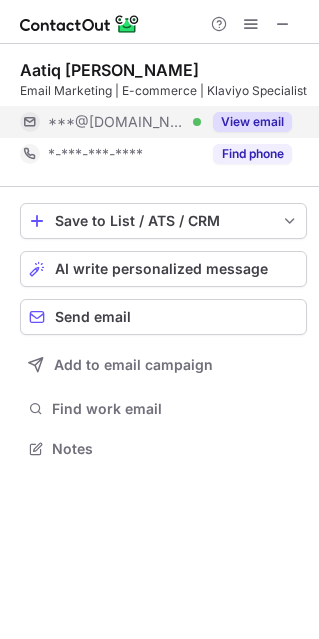 click on "View email" at bounding box center [246, 122] 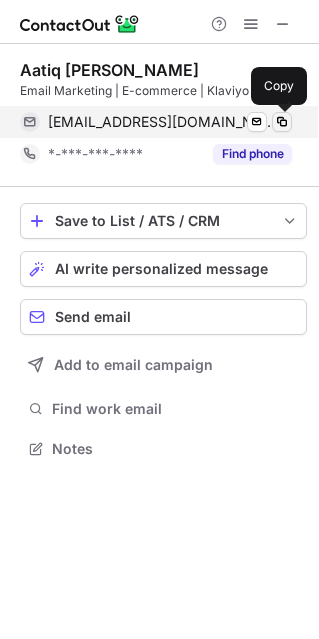 drag, startPoint x: 295, startPoint y: 130, endPoint x: 286, endPoint y: 121, distance: 12.727922 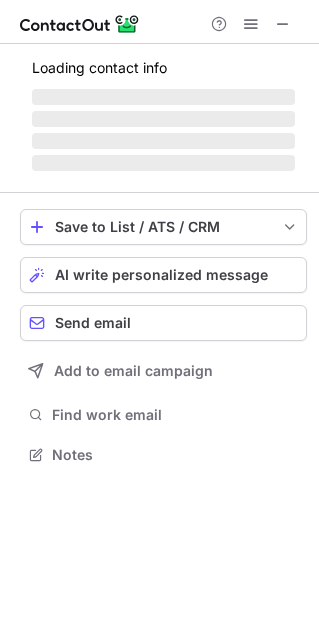 scroll, scrollTop: 443, scrollLeft: 319, axis: both 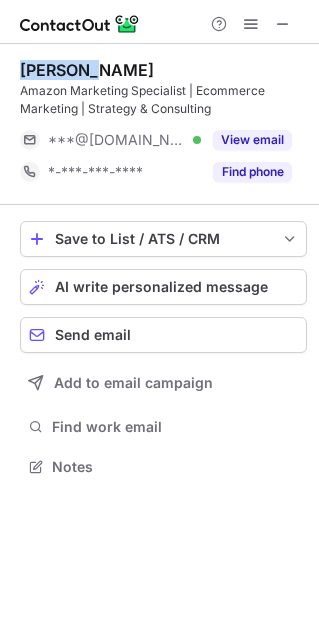 drag, startPoint x: 20, startPoint y: 73, endPoint x: 93, endPoint y: 72, distance: 73.00685 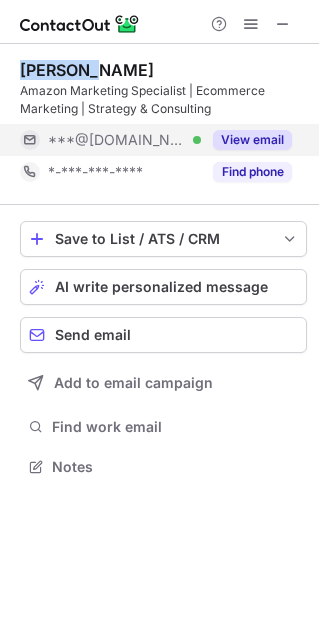 click on "View email" at bounding box center (252, 140) 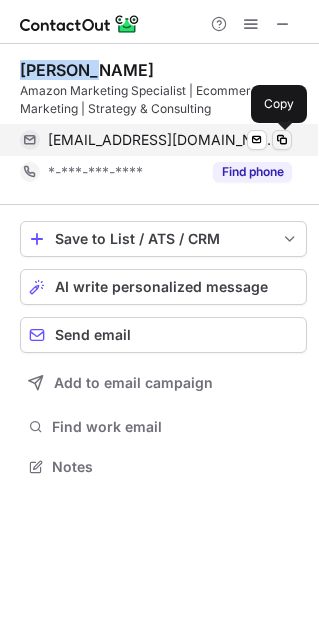 click at bounding box center (282, 140) 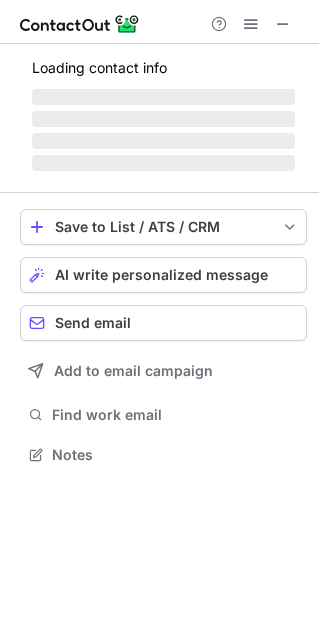 scroll, scrollTop: 443, scrollLeft: 319, axis: both 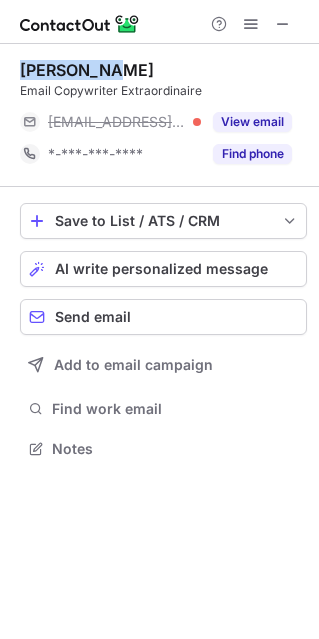 drag, startPoint x: 22, startPoint y: 67, endPoint x: 126, endPoint y: 62, distance: 104.120125 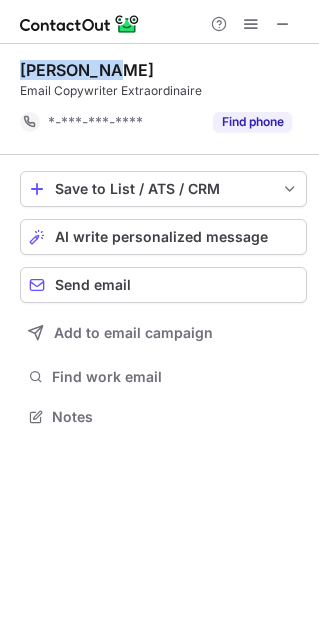 scroll, scrollTop: 402, scrollLeft: 319, axis: both 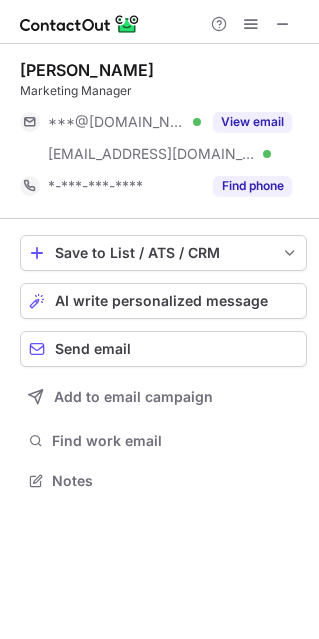 drag, startPoint x: 20, startPoint y: 72, endPoint x: 166, endPoint y: 70, distance: 146.0137 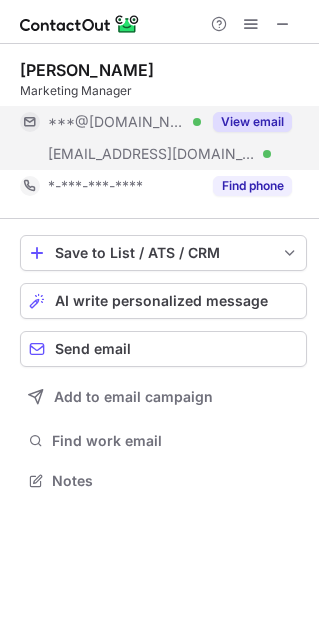 click on "View email" at bounding box center (252, 122) 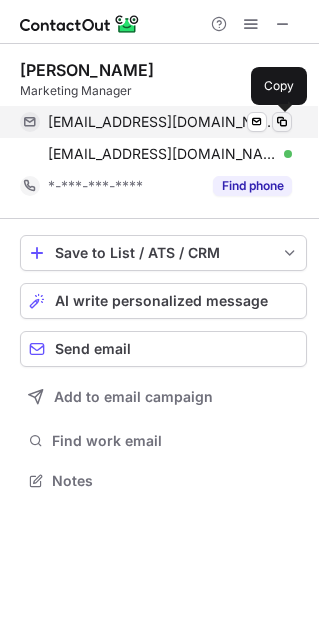 click at bounding box center (282, 122) 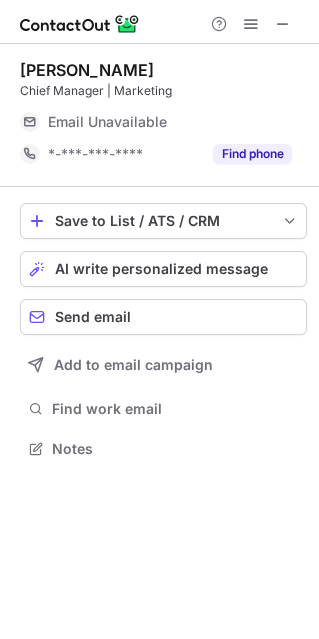 scroll, scrollTop: 434, scrollLeft: 319, axis: both 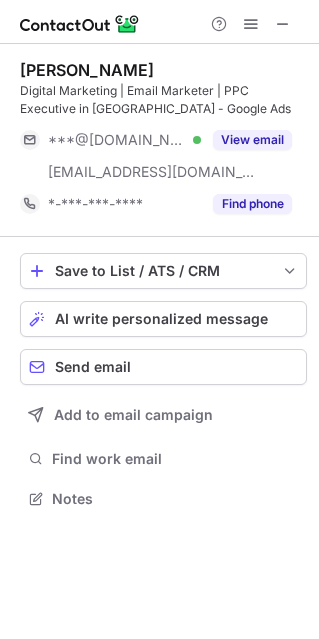 drag, startPoint x: 20, startPoint y: 62, endPoint x: 177, endPoint y: 54, distance: 157.20369 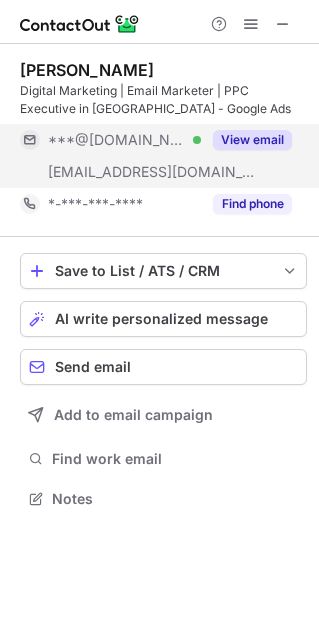 click on "View email" at bounding box center (246, 140) 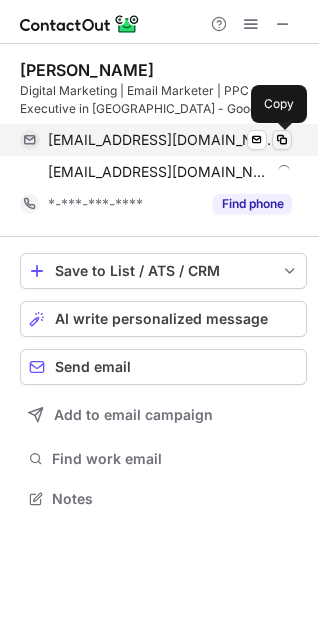 click at bounding box center [282, 140] 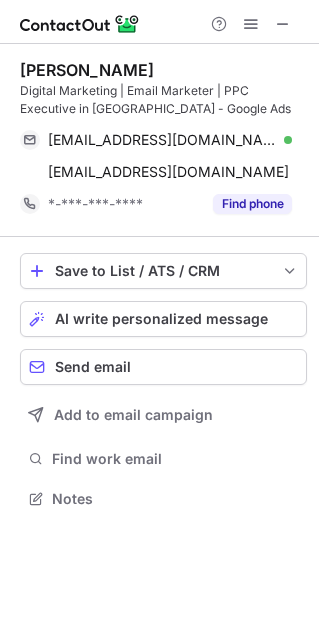 scroll, scrollTop: 452, scrollLeft: 319, axis: both 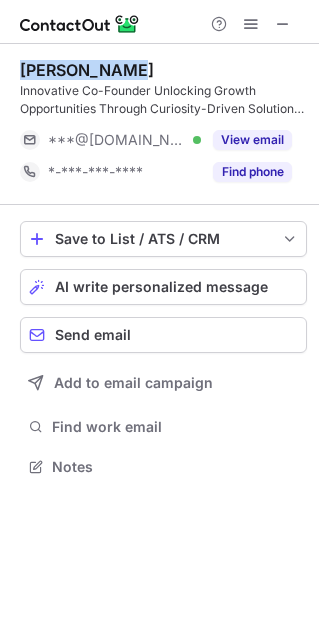 drag, startPoint x: 20, startPoint y: 68, endPoint x: 148, endPoint y: 72, distance: 128.06248 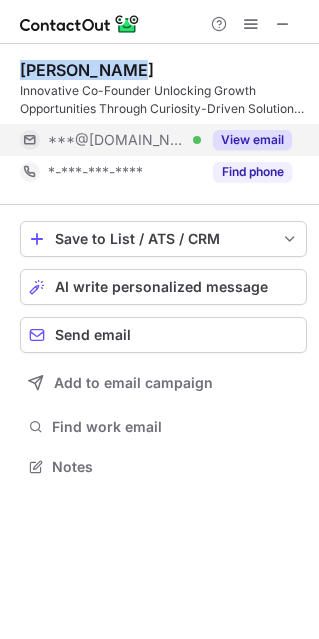 click on "View email" at bounding box center [252, 140] 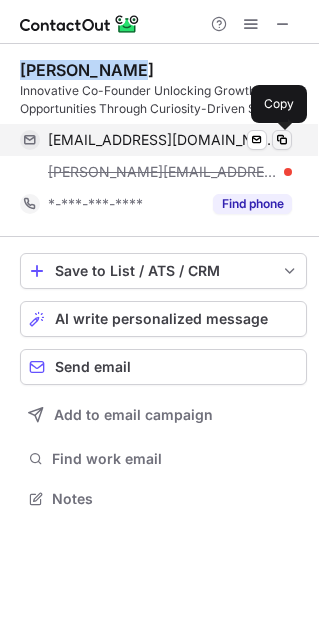 scroll, scrollTop: 10, scrollLeft: 10, axis: both 